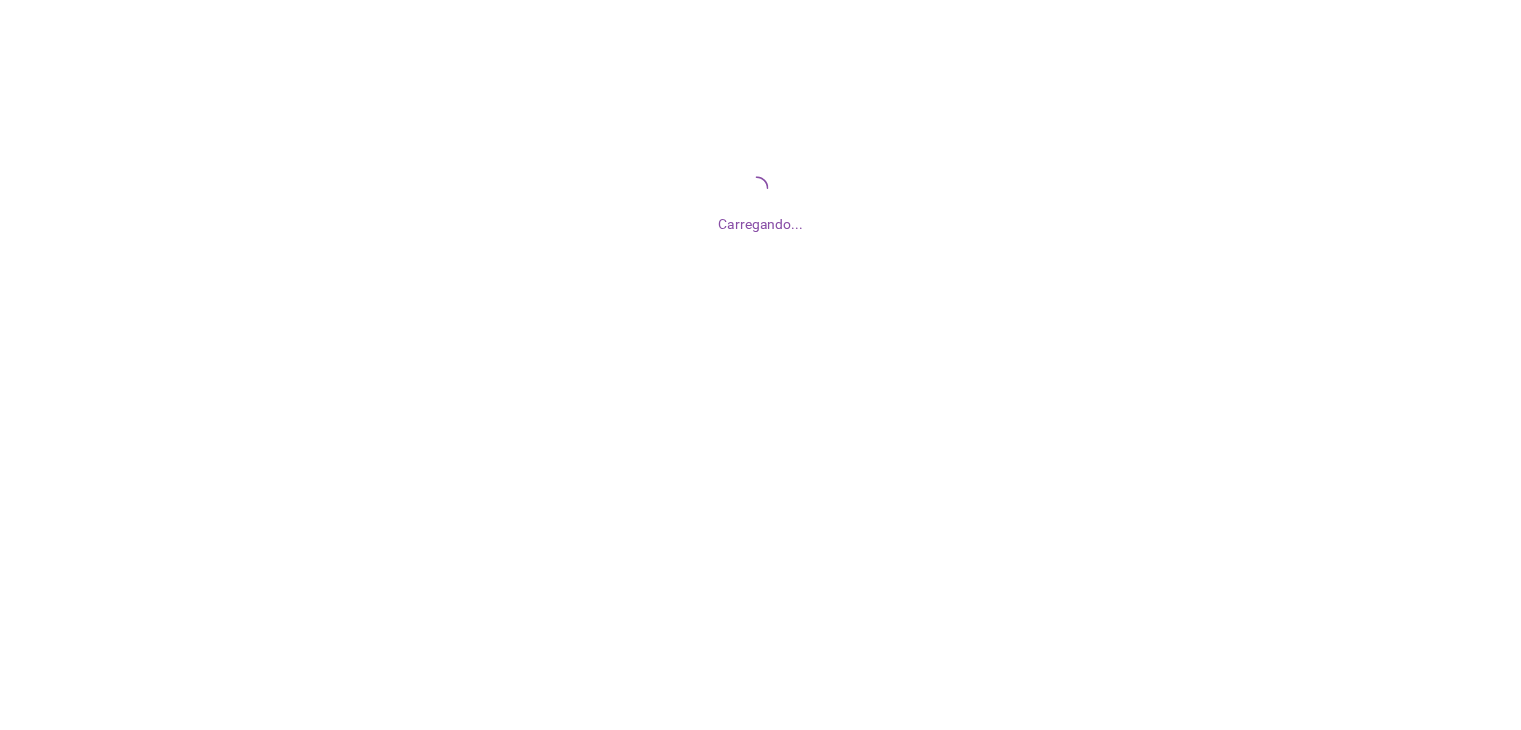 scroll, scrollTop: 0, scrollLeft: 0, axis: both 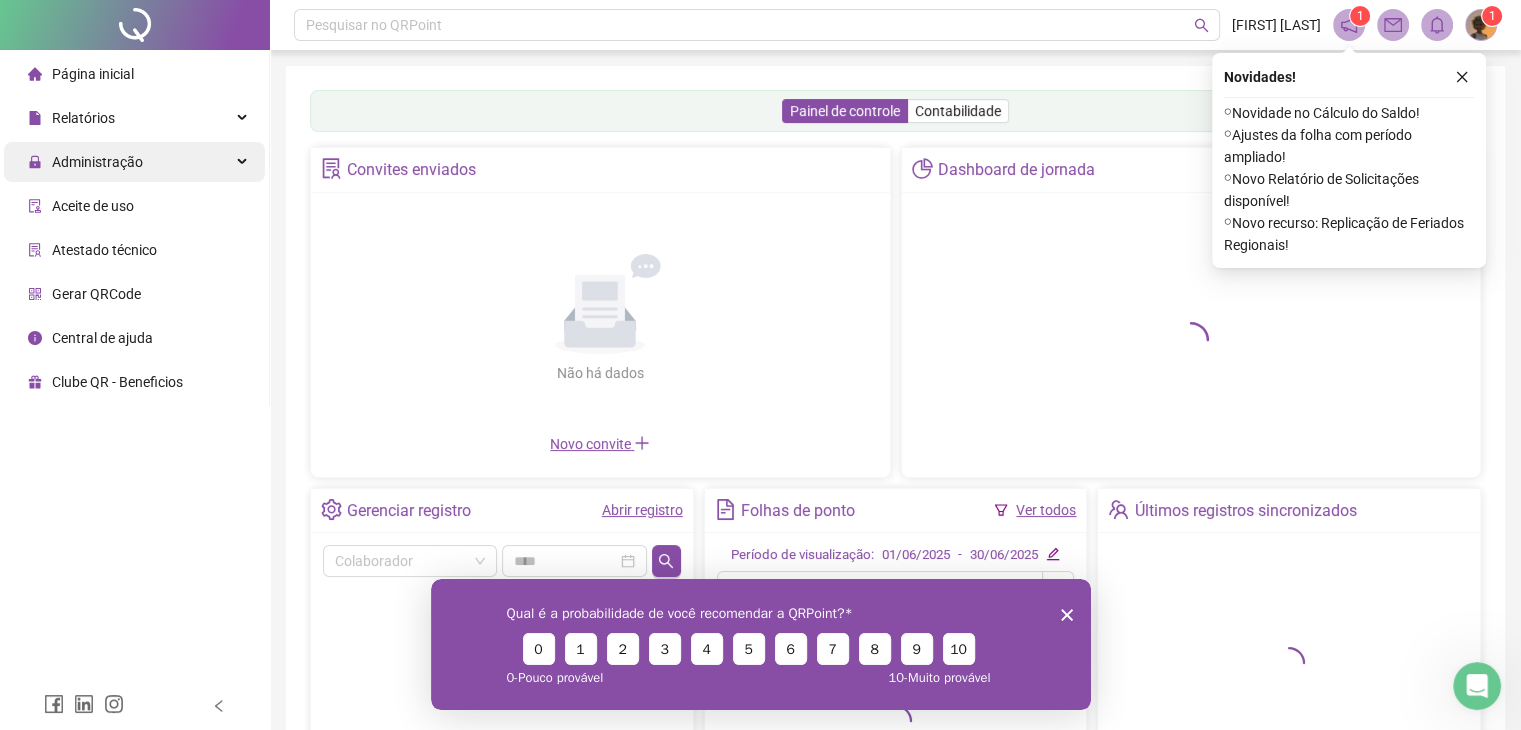 click on "Administração" at bounding box center (134, 162) 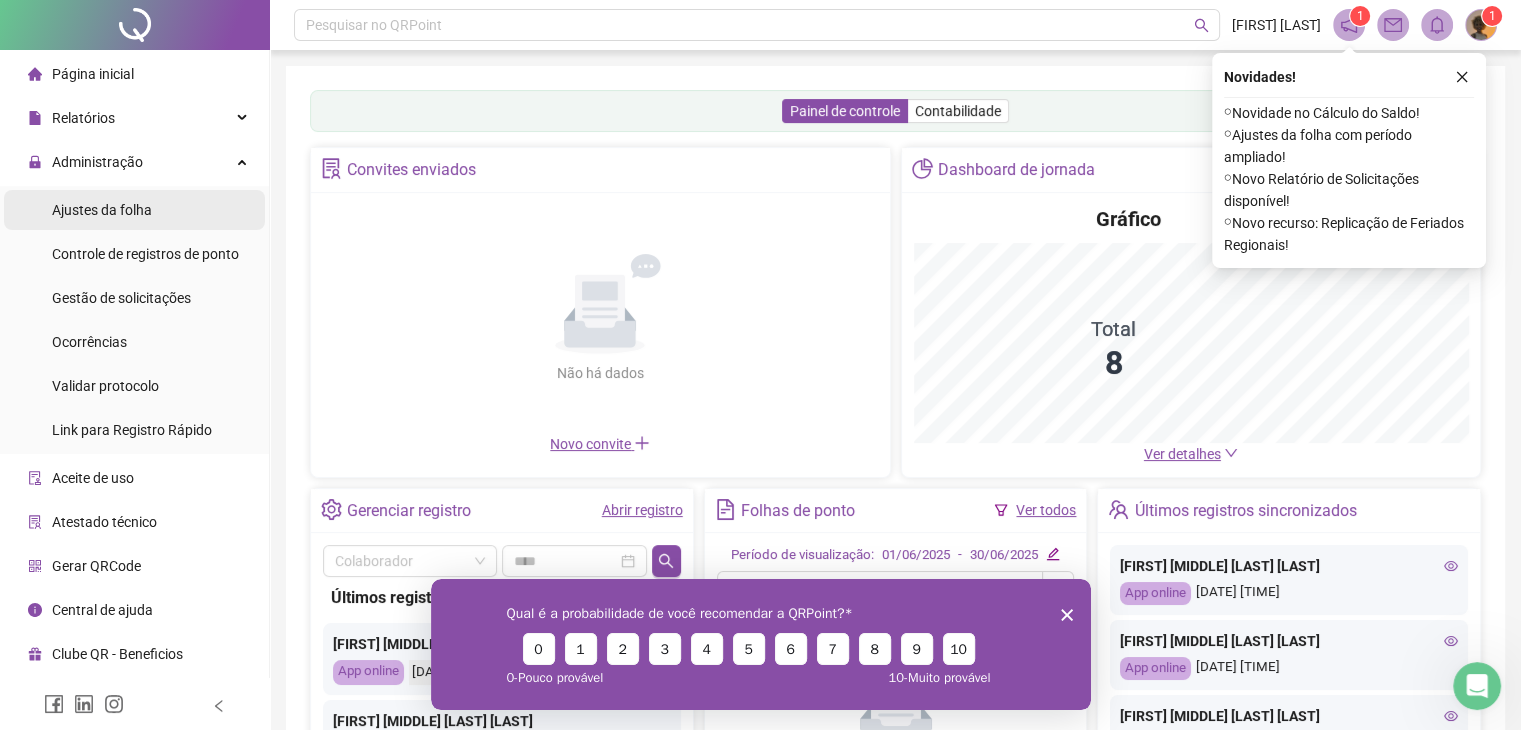 click on "Ajustes da folha" at bounding box center [102, 210] 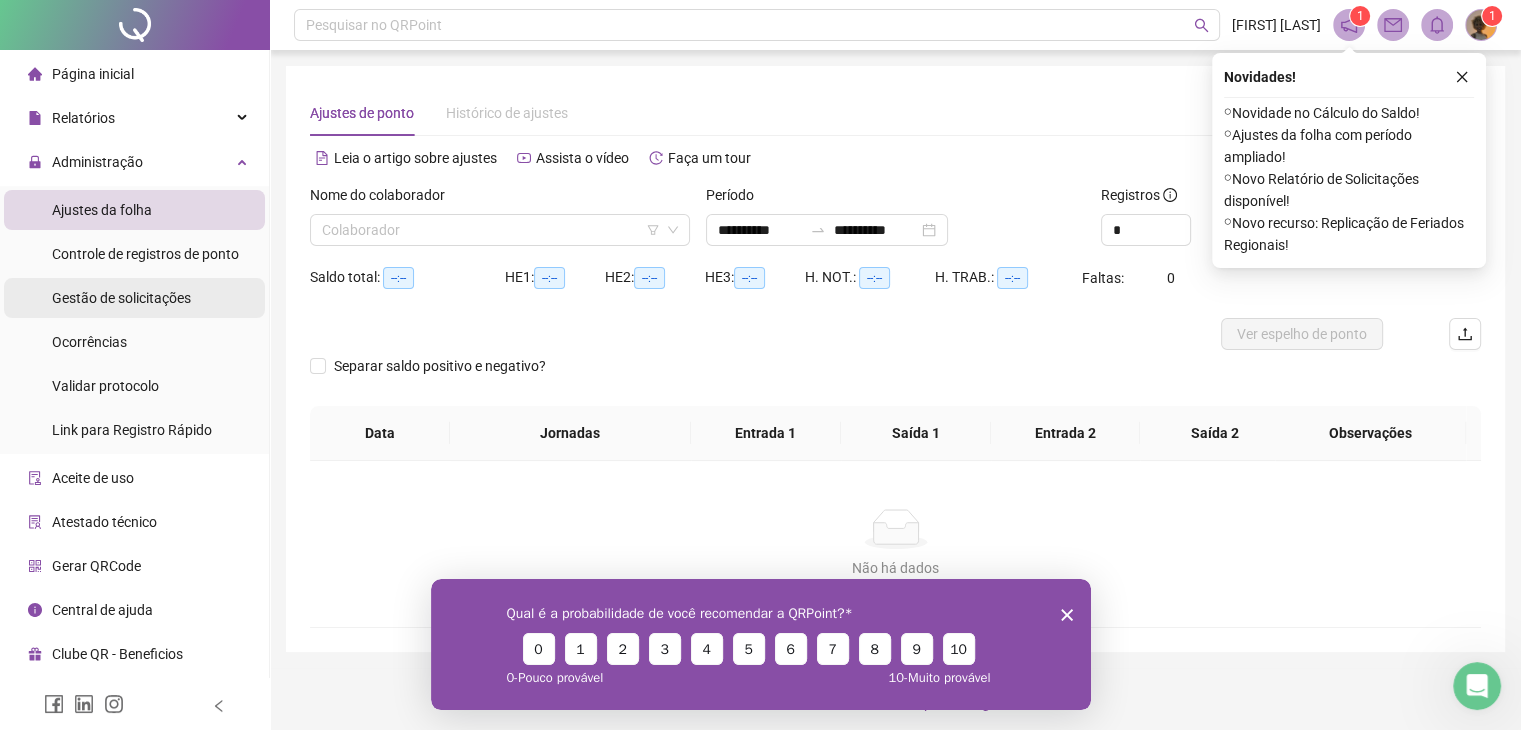 click on "Gestão de solicitações" at bounding box center (121, 298) 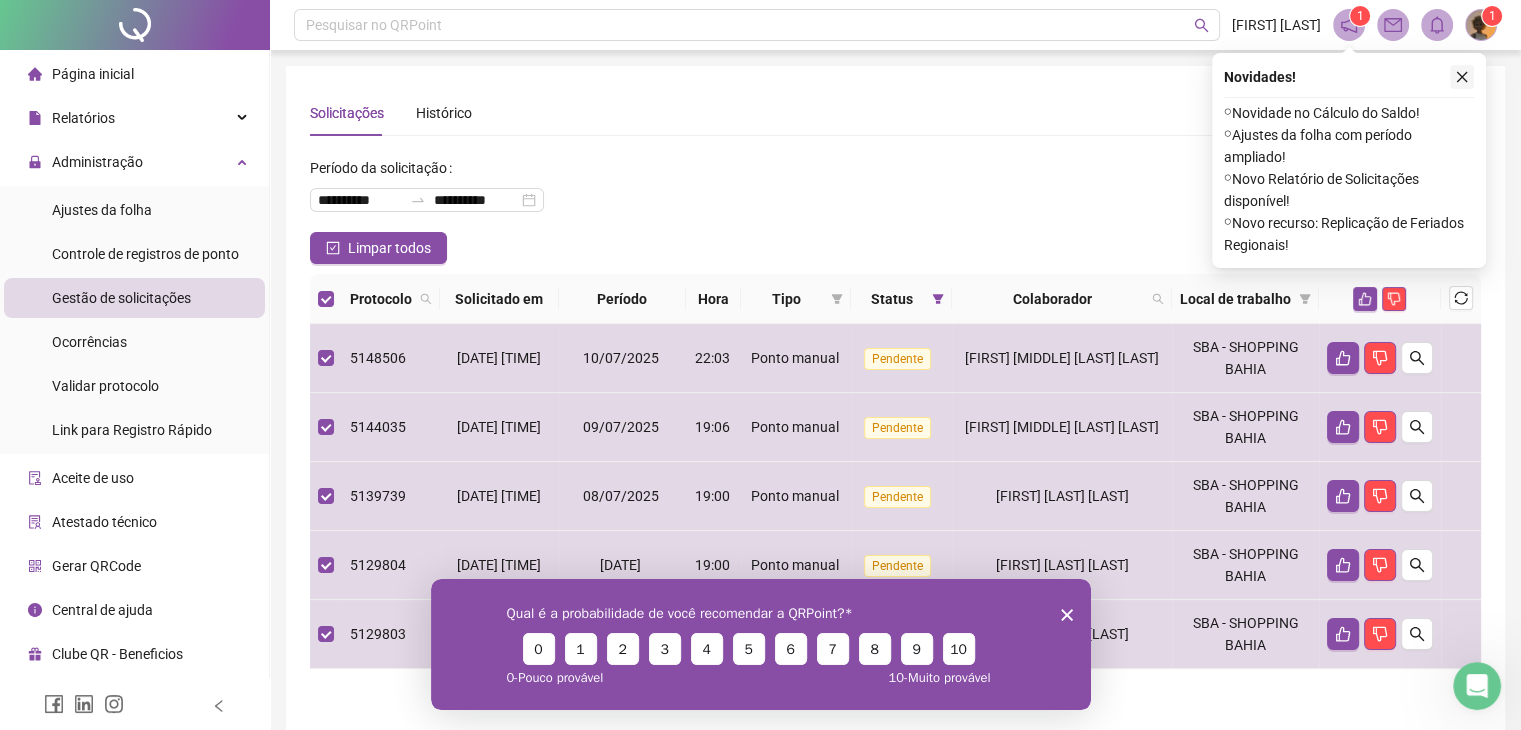 click 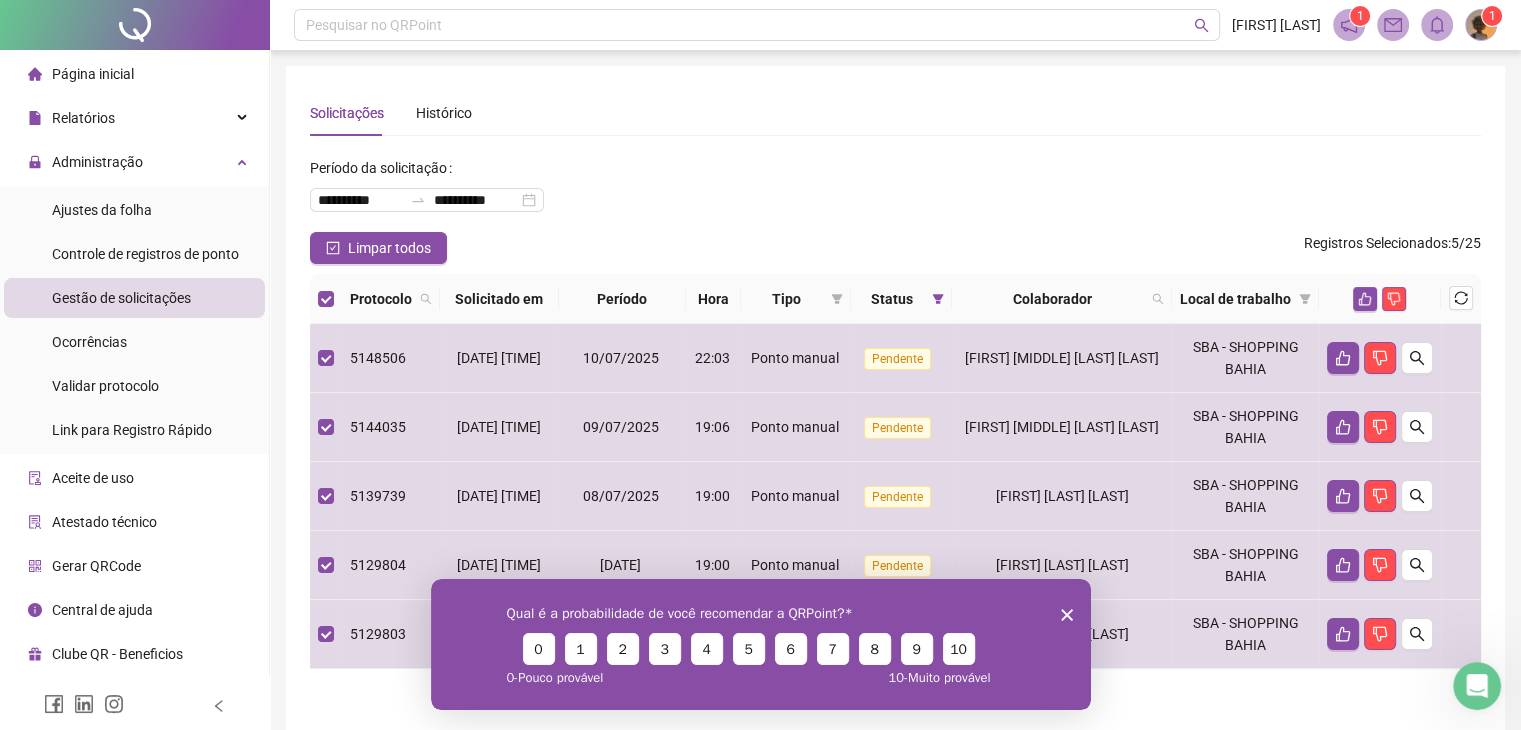click 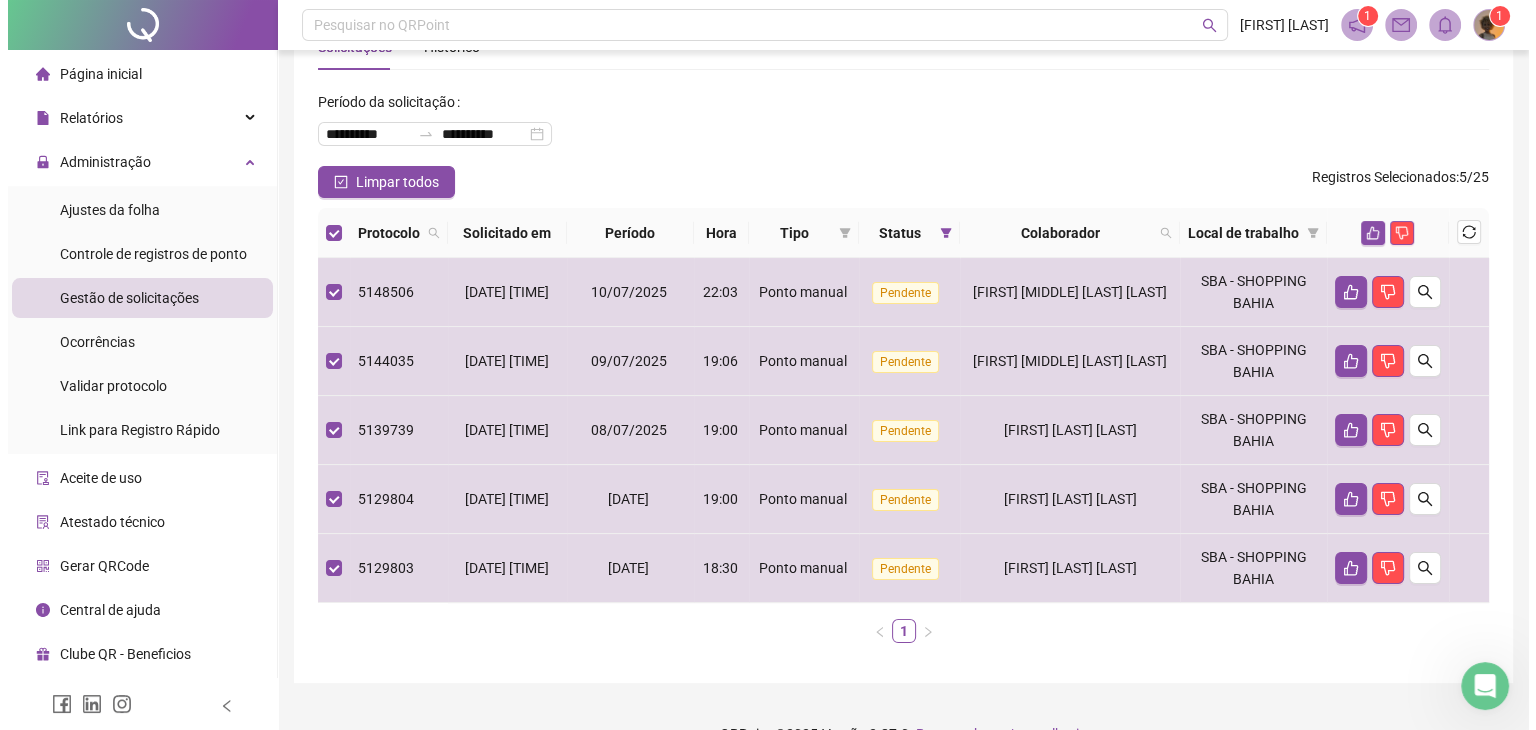 scroll, scrollTop: 70, scrollLeft: 0, axis: vertical 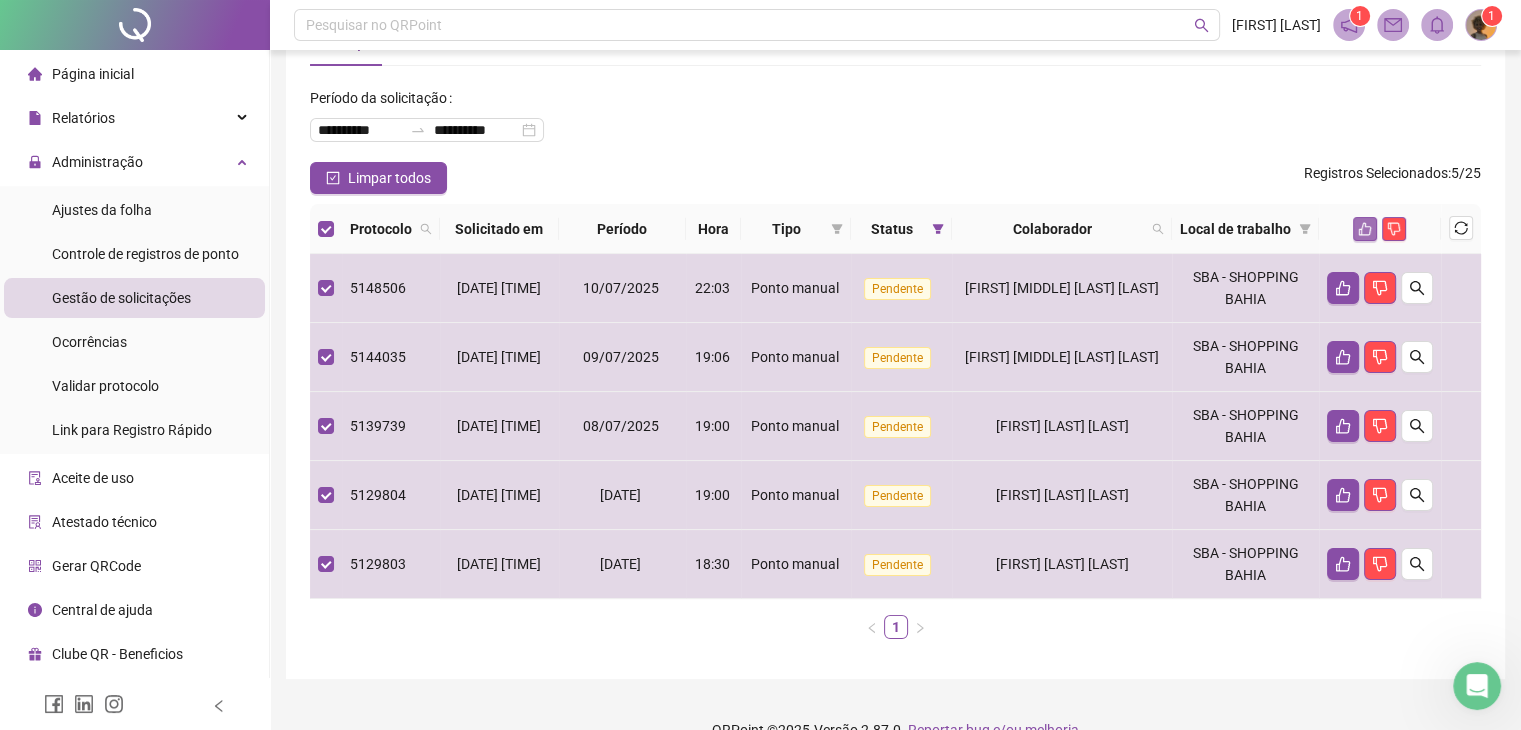 click 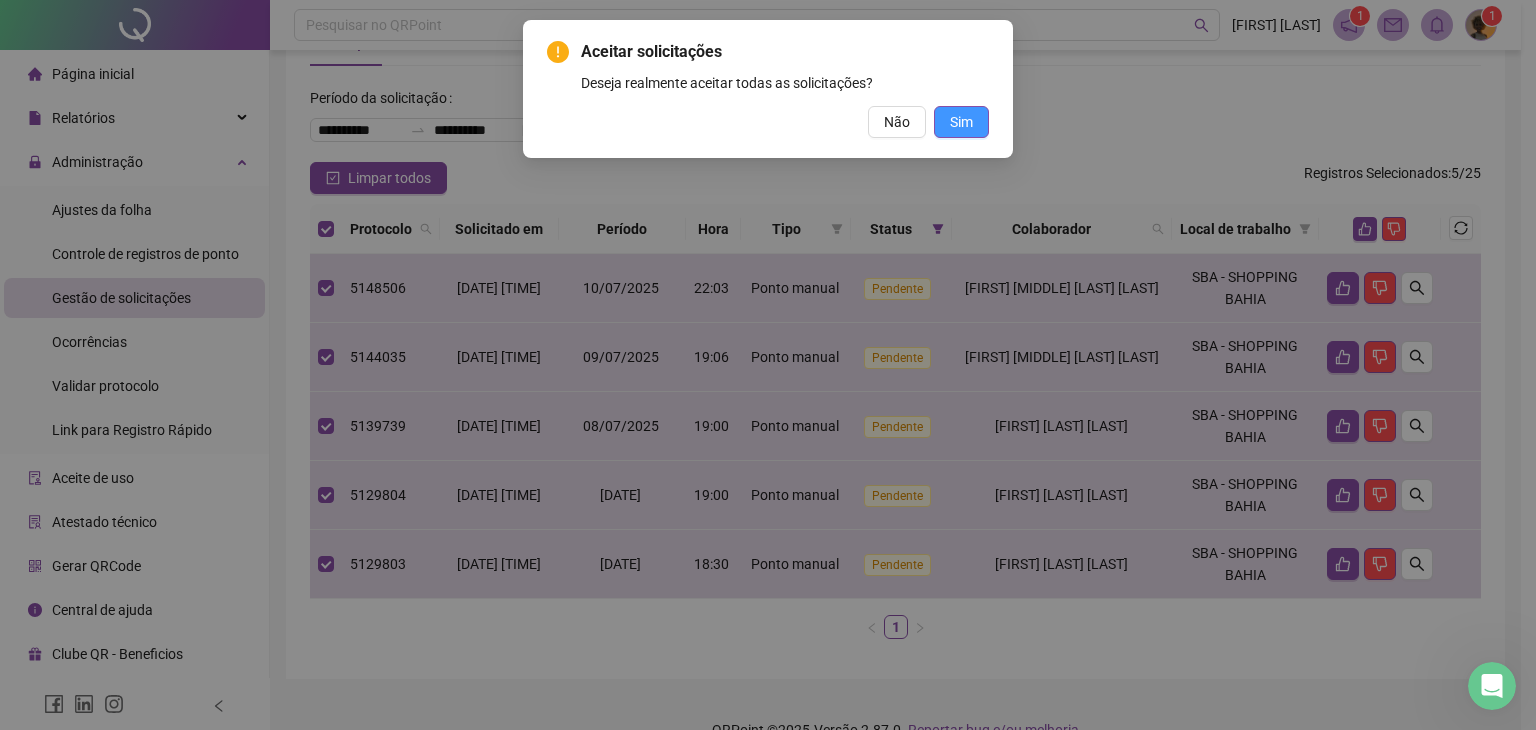 click on "Sim" at bounding box center [961, 122] 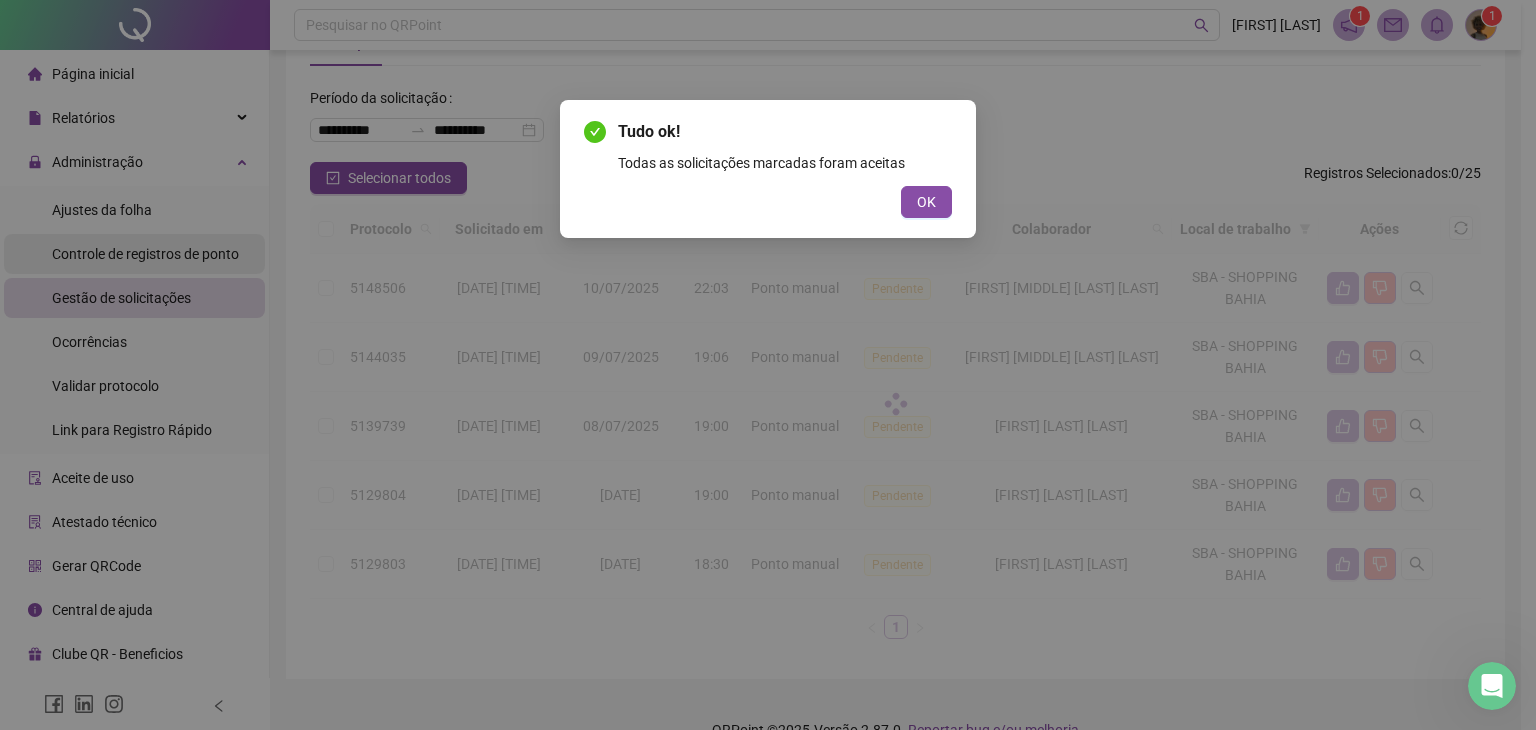 scroll, scrollTop: 0, scrollLeft: 0, axis: both 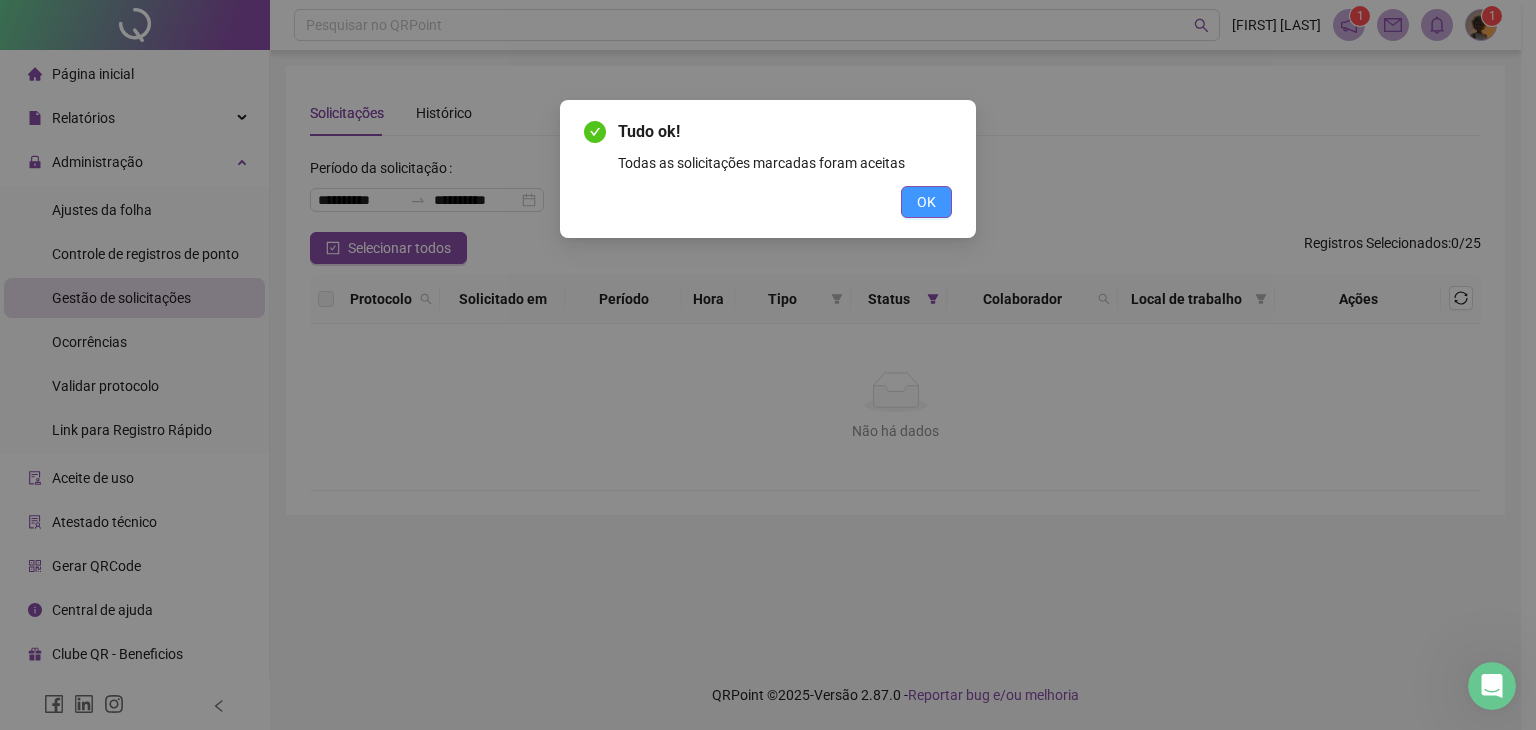 click on "OK" at bounding box center (926, 202) 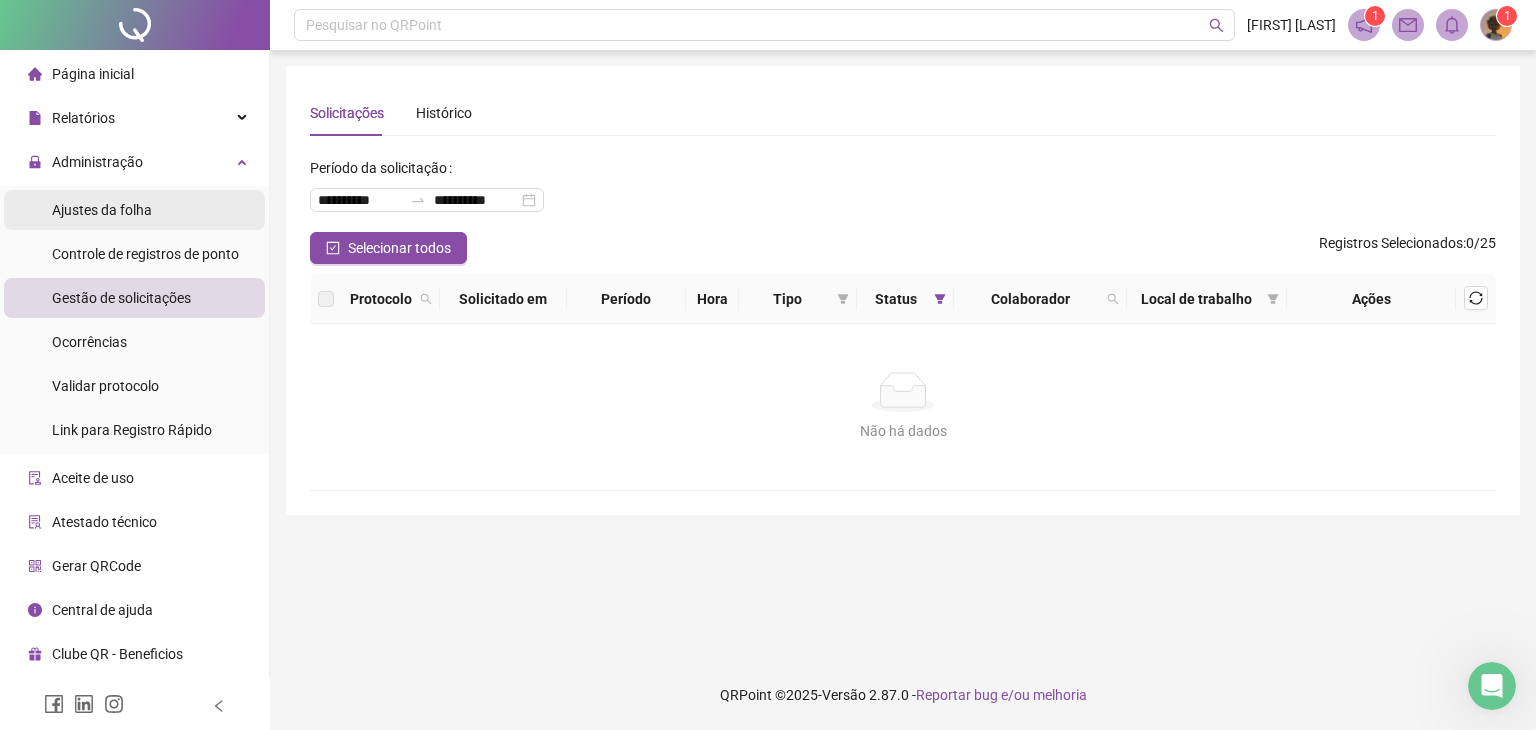 click on "Ajustes da folha" at bounding box center (134, 210) 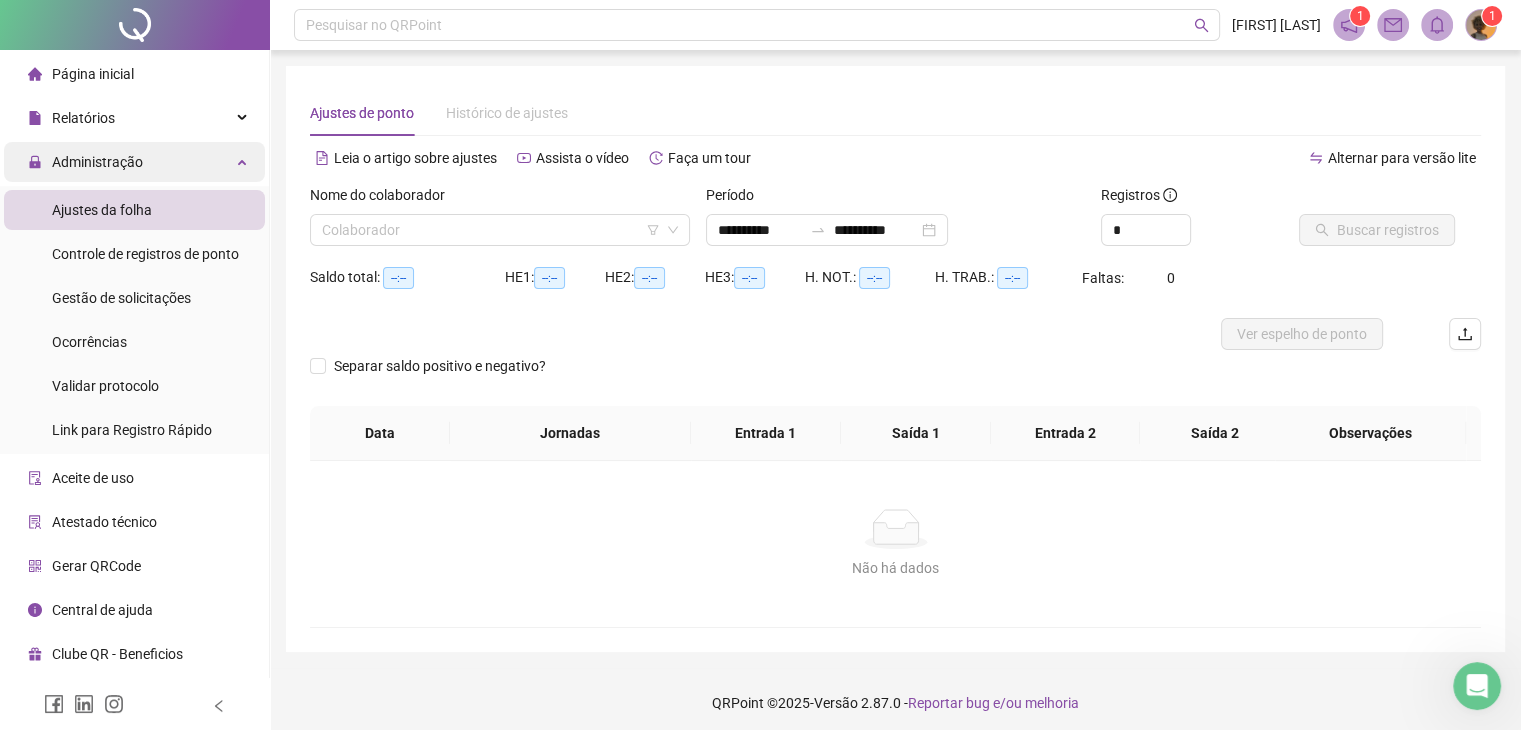 click on "Administração" at bounding box center [134, 162] 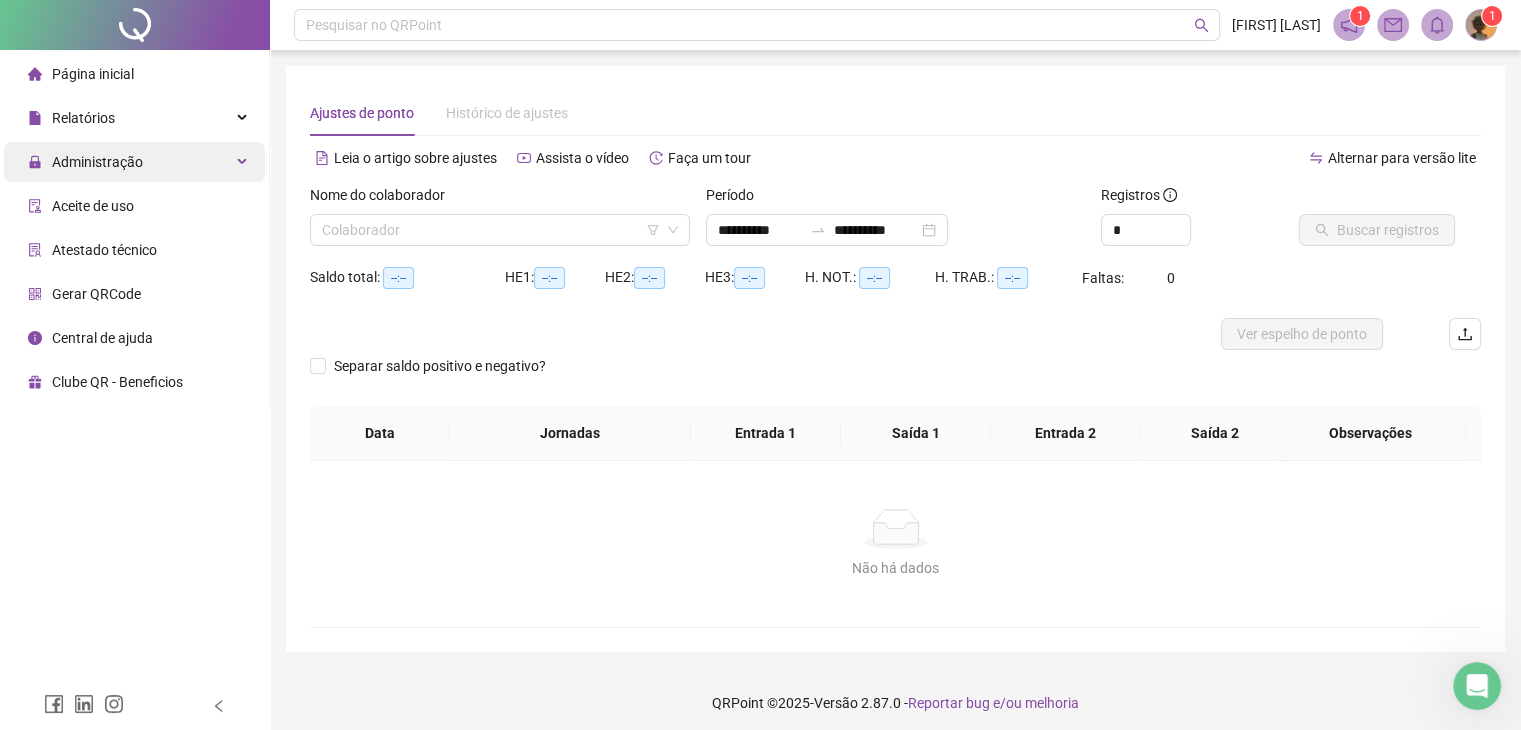 click on "Administração" at bounding box center (134, 162) 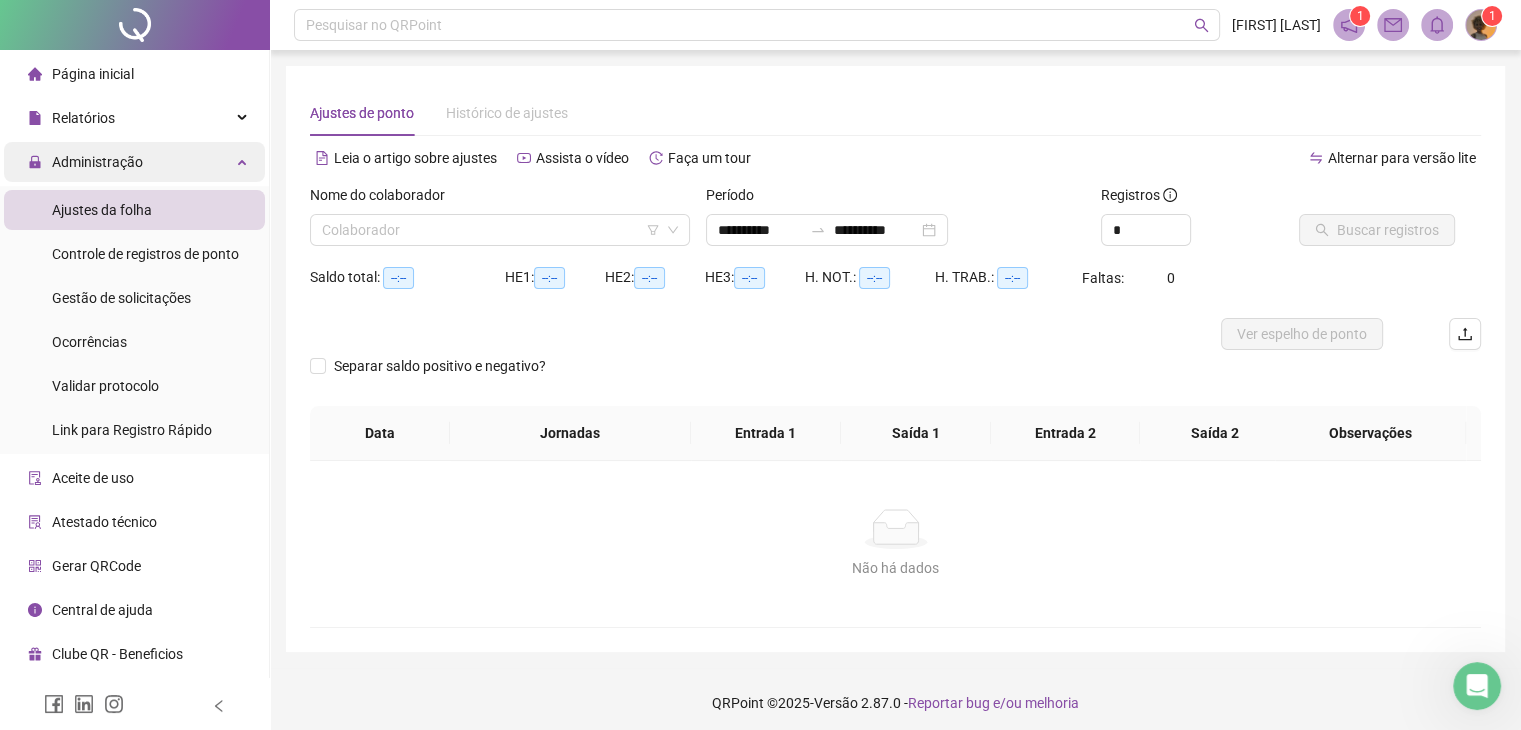 click on "Administração" at bounding box center [134, 162] 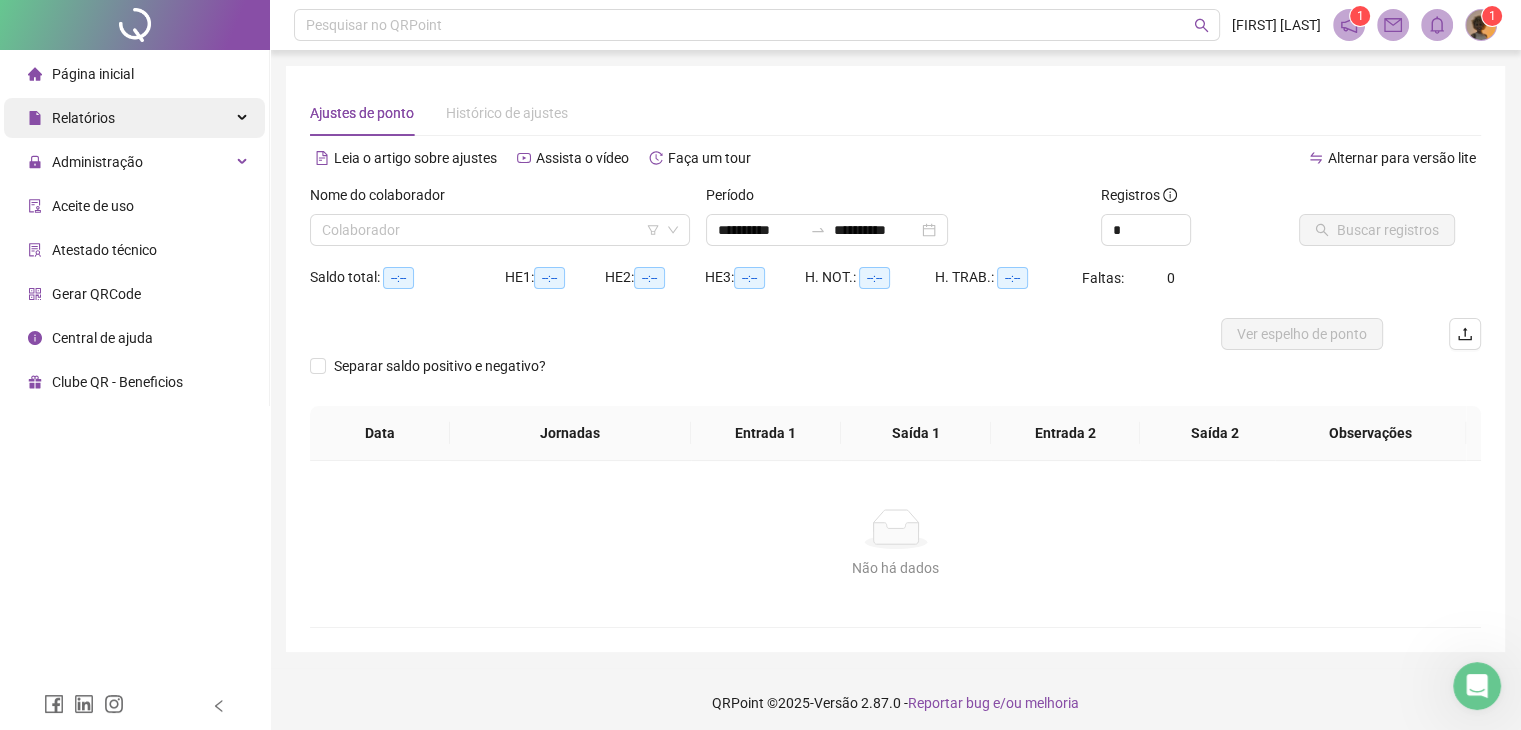 click on "Relatórios" at bounding box center [134, 118] 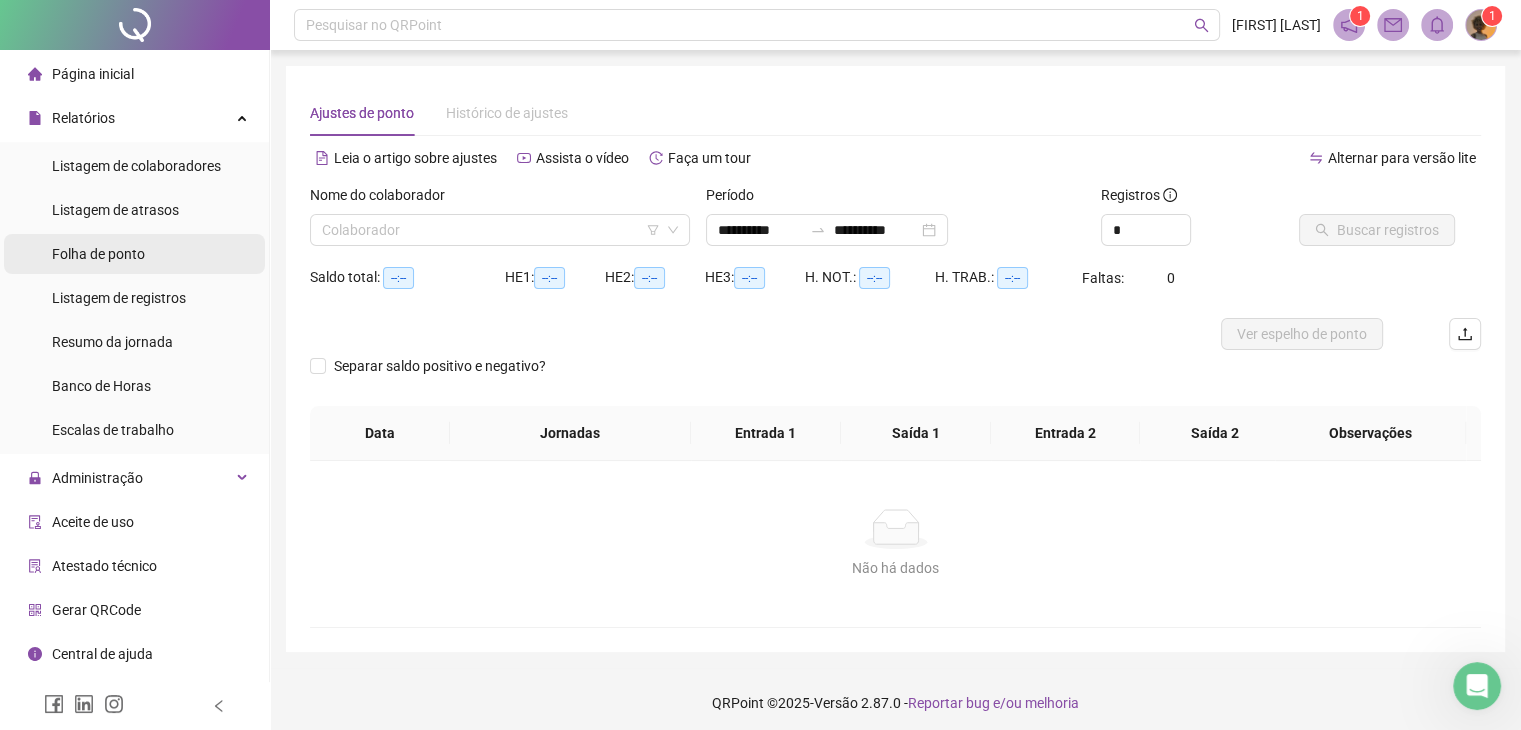 click on "Folha de ponto" at bounding box center (134, 254) 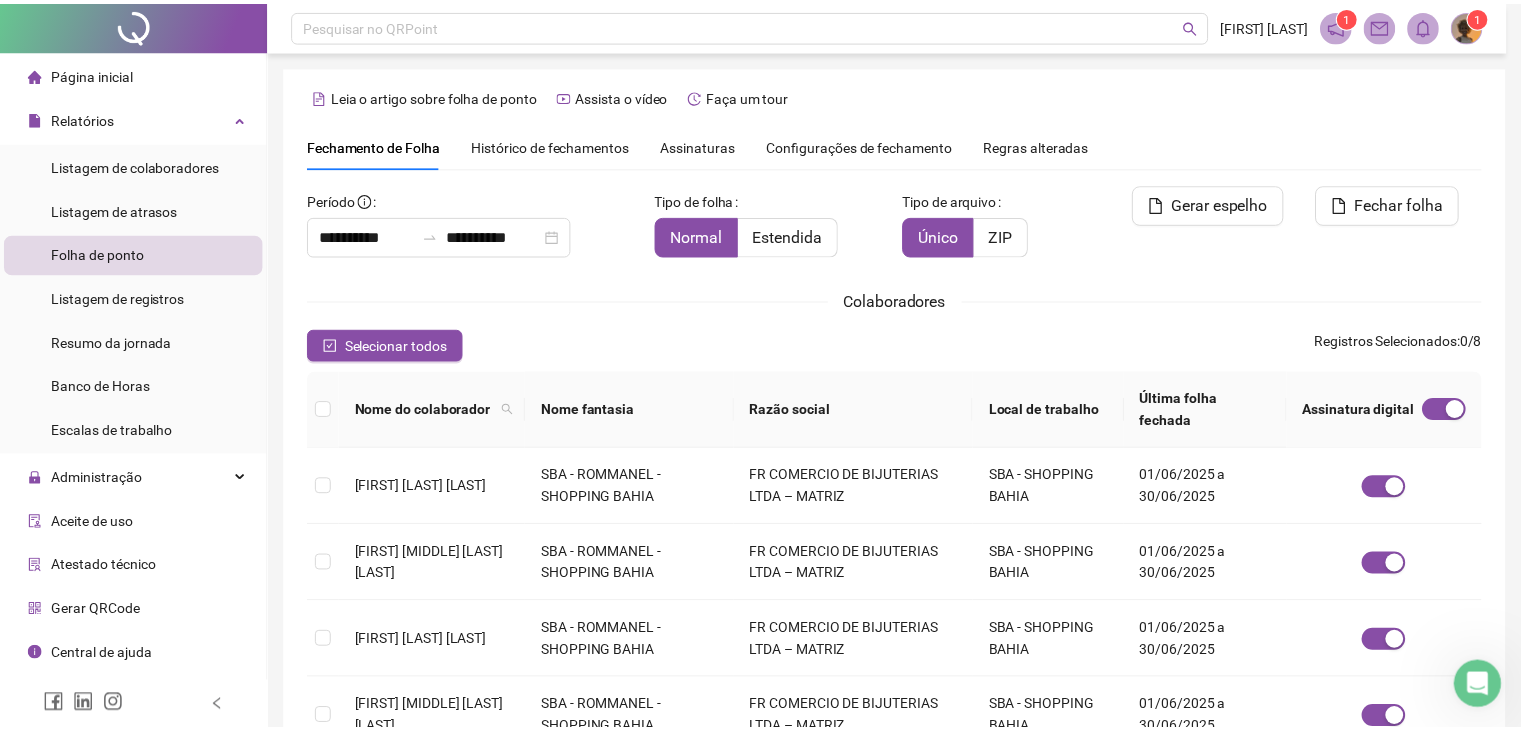 scroll, scrollTop: 44, scrollLeft: 0, axis: vertical 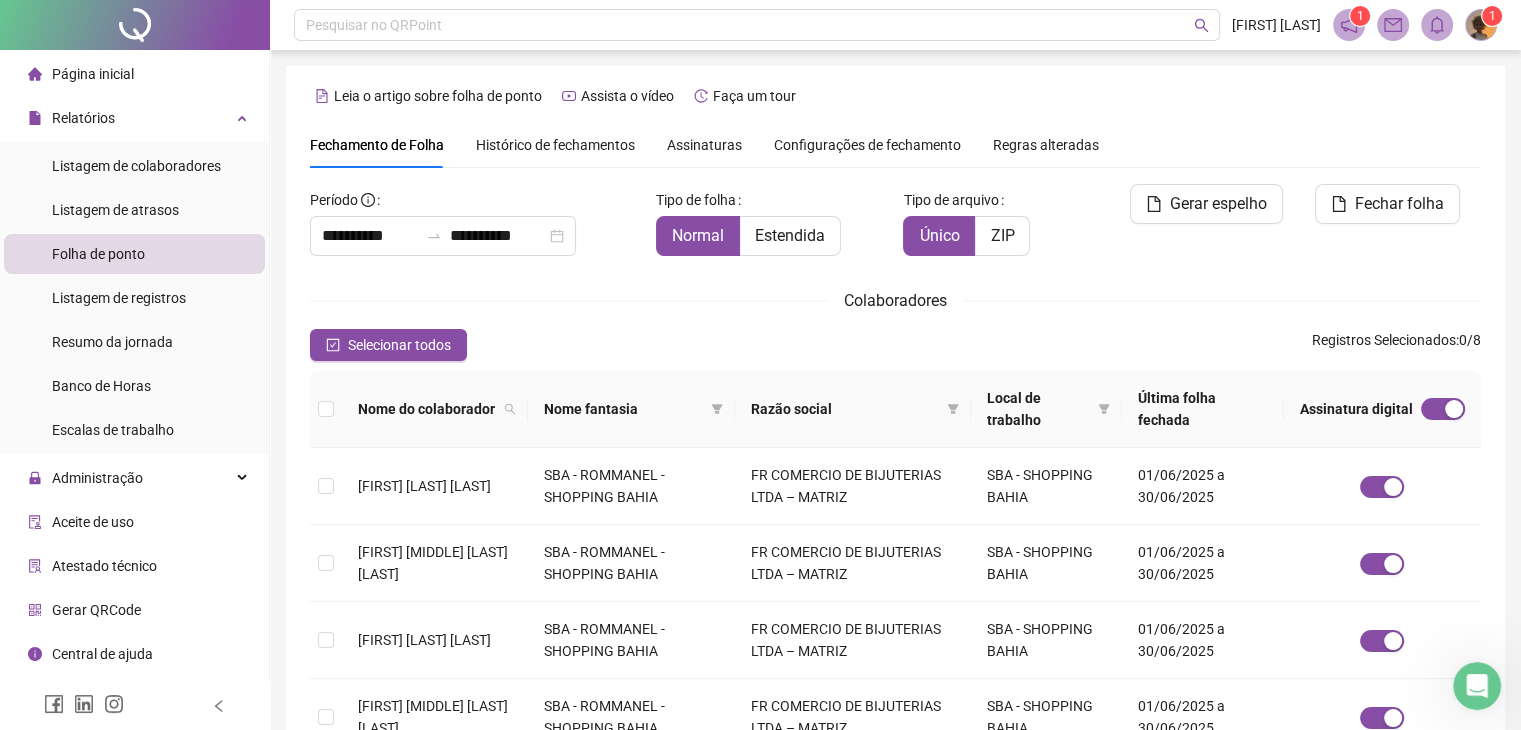 click on "Assinaturas" at bounding box center (704, 145) 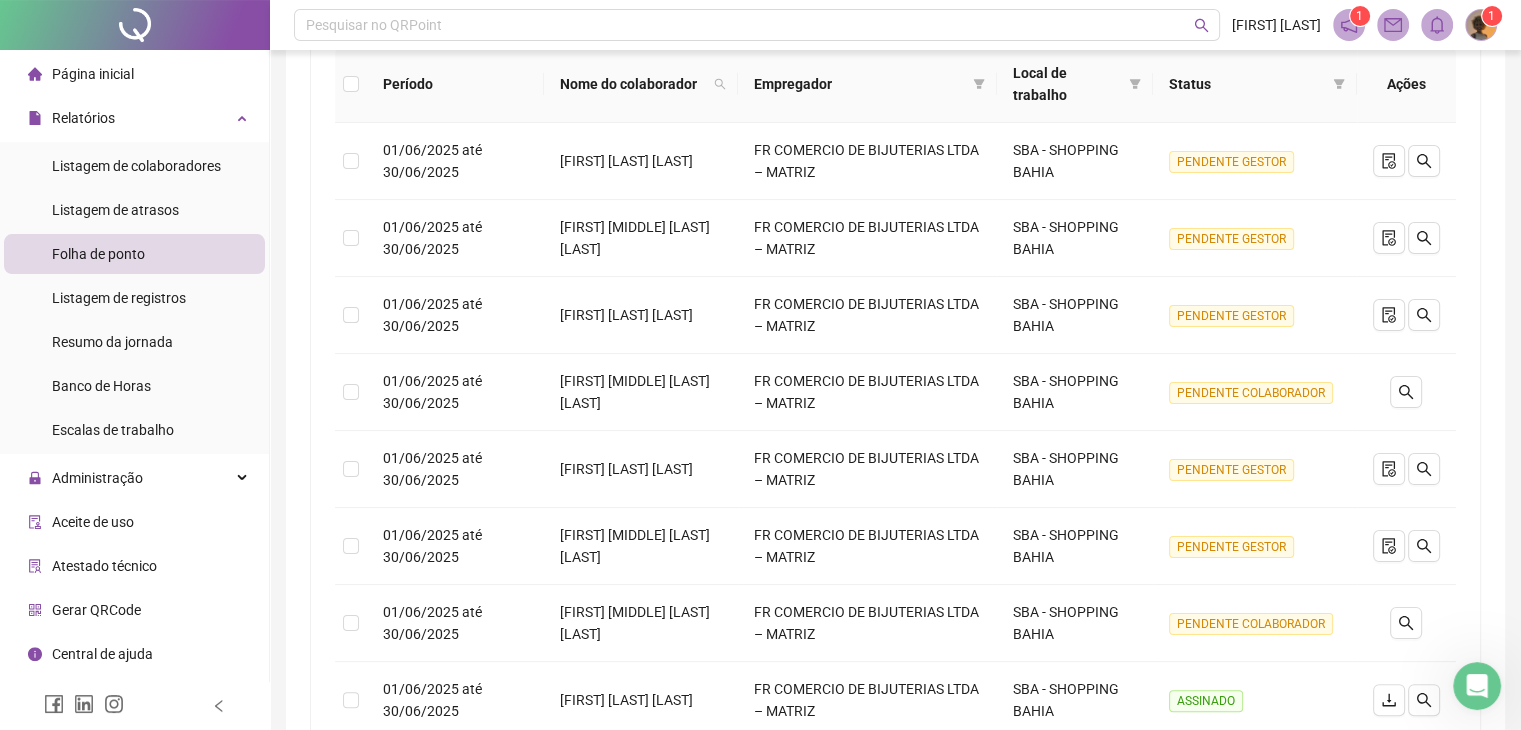 scroll, scrollTop: 315, scrollLeft: 0, axis: vertical 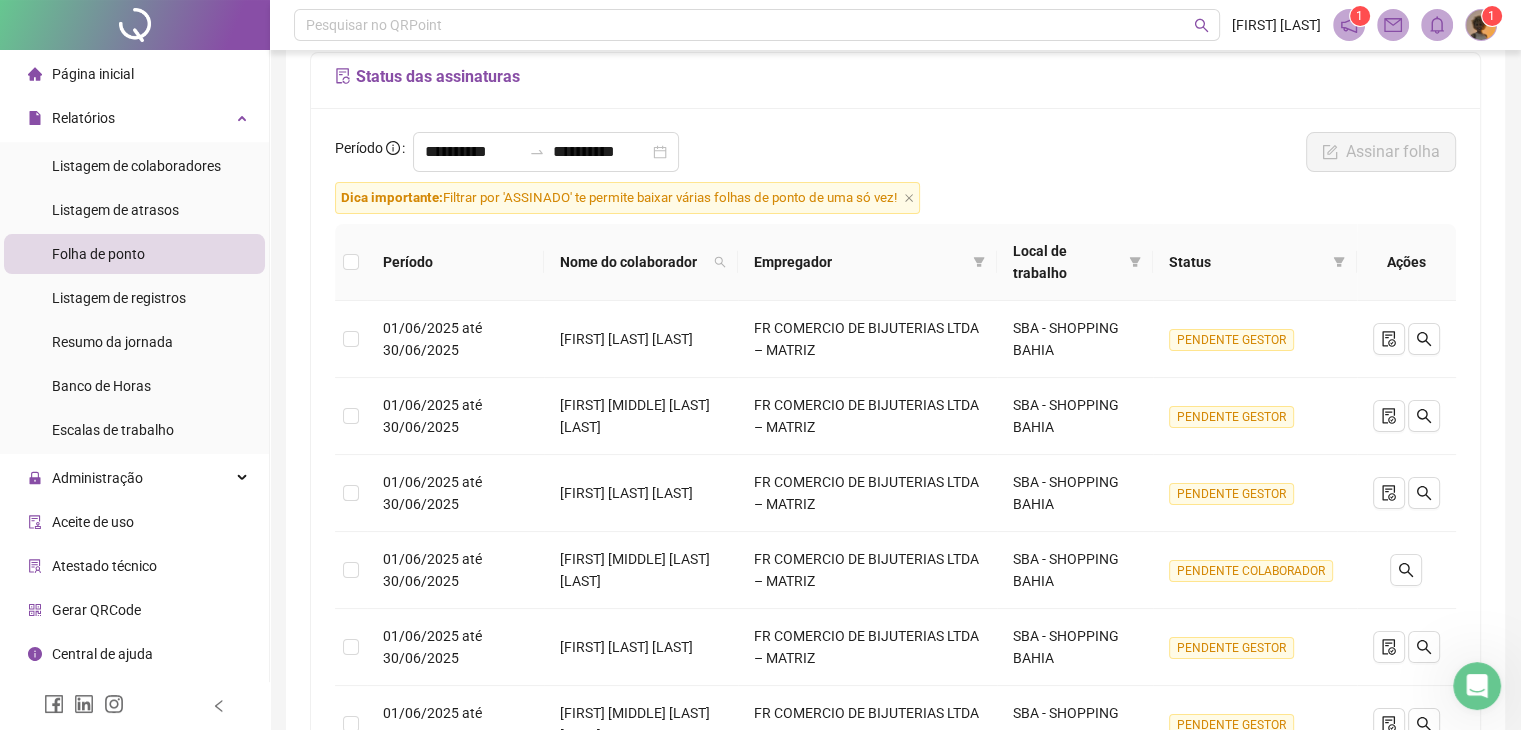 click at bounding box center (1481, 25) 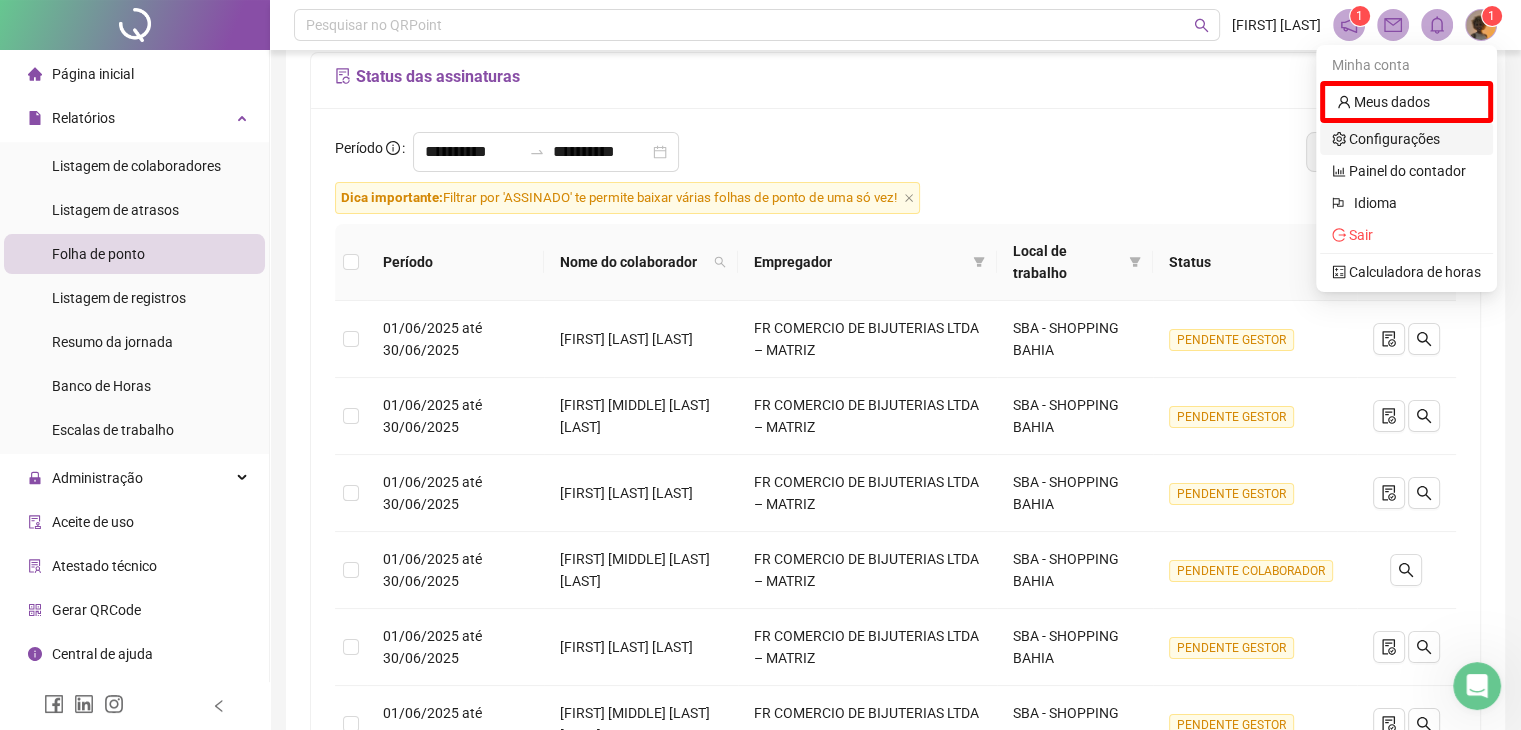 click on "Configurações" at bounding box center [1386, 139] 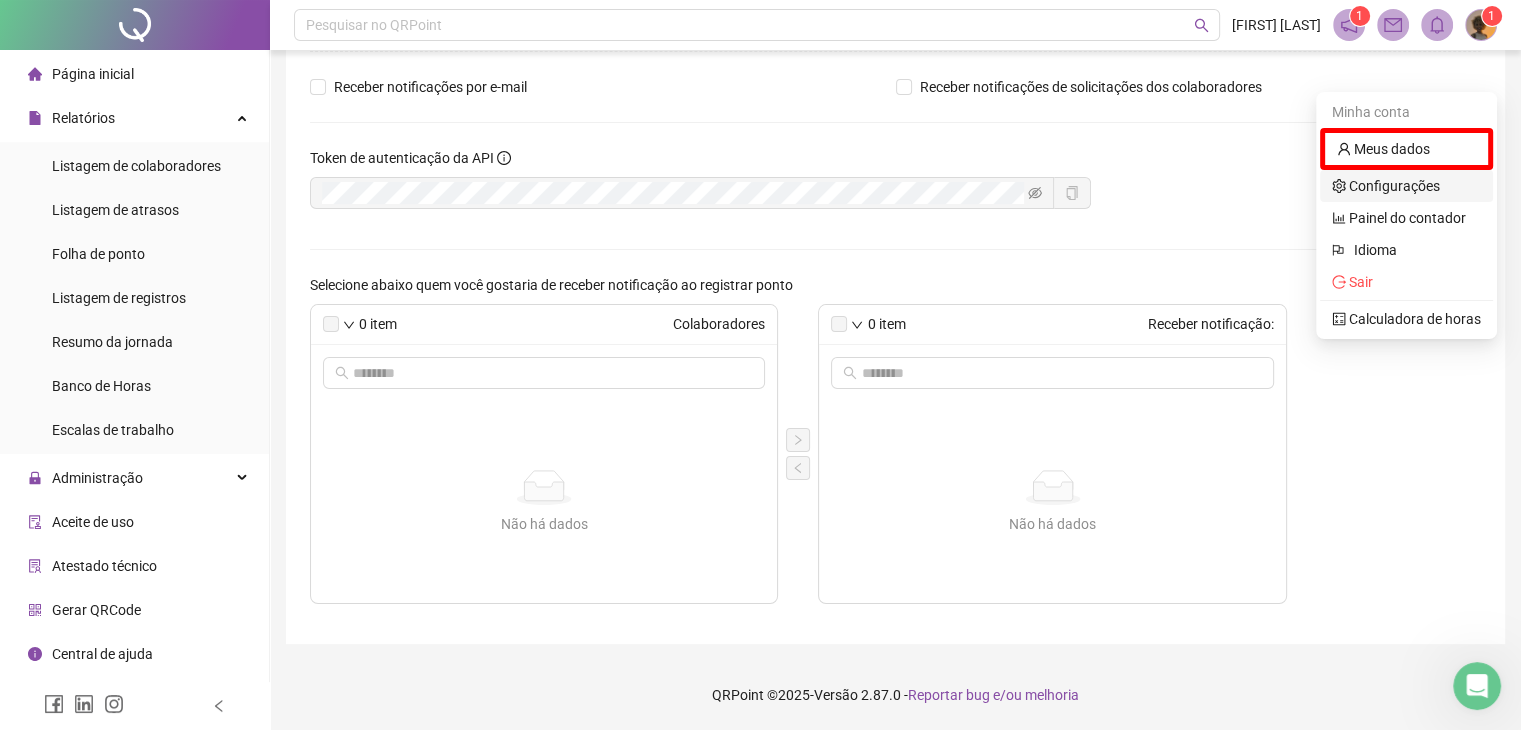scroll, scrollTop: 84, scrollLeft: 0, axis: vertical 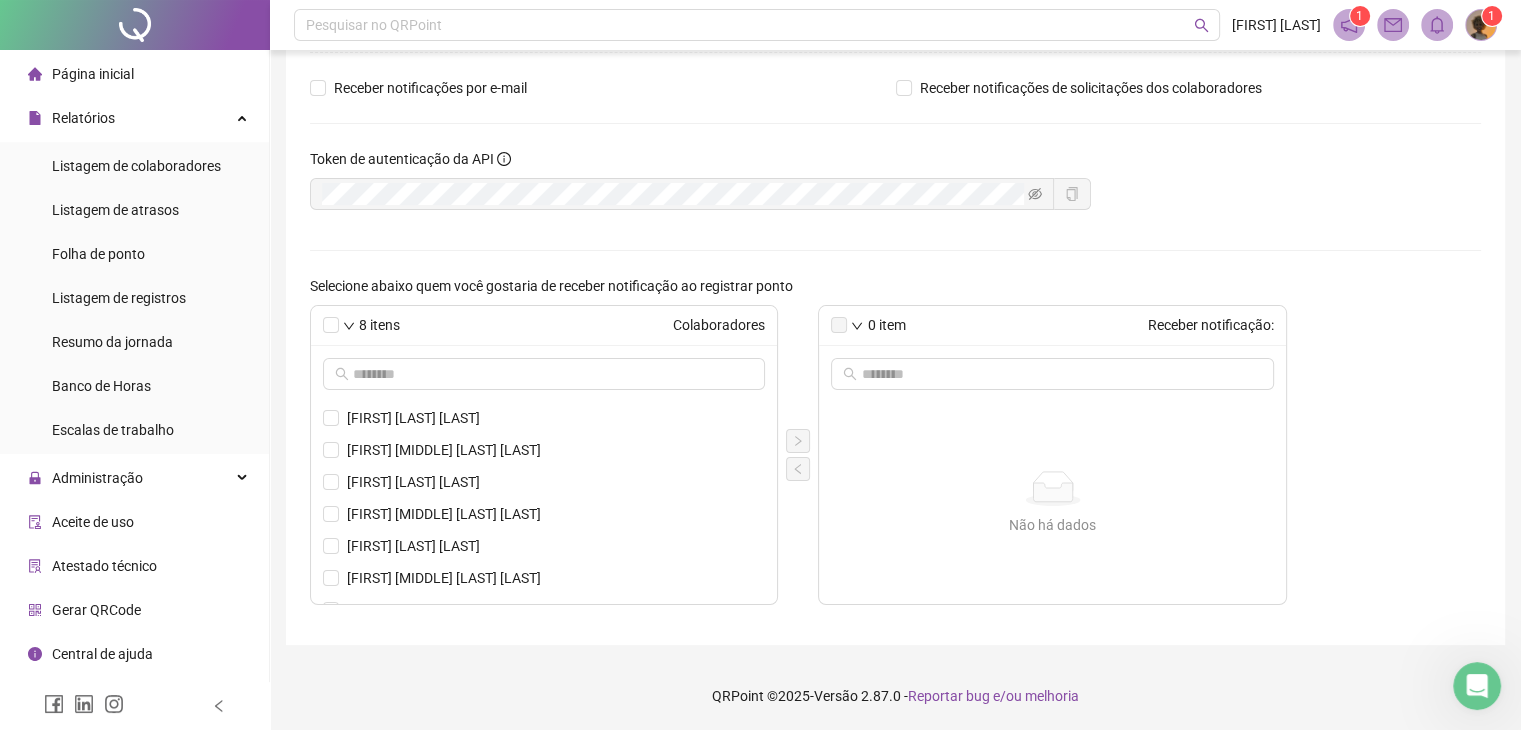 drag, startPoint x: 1499, startPoint y: 33, endPoint x: 1475, endPoint y: 14, distance: 30.610456 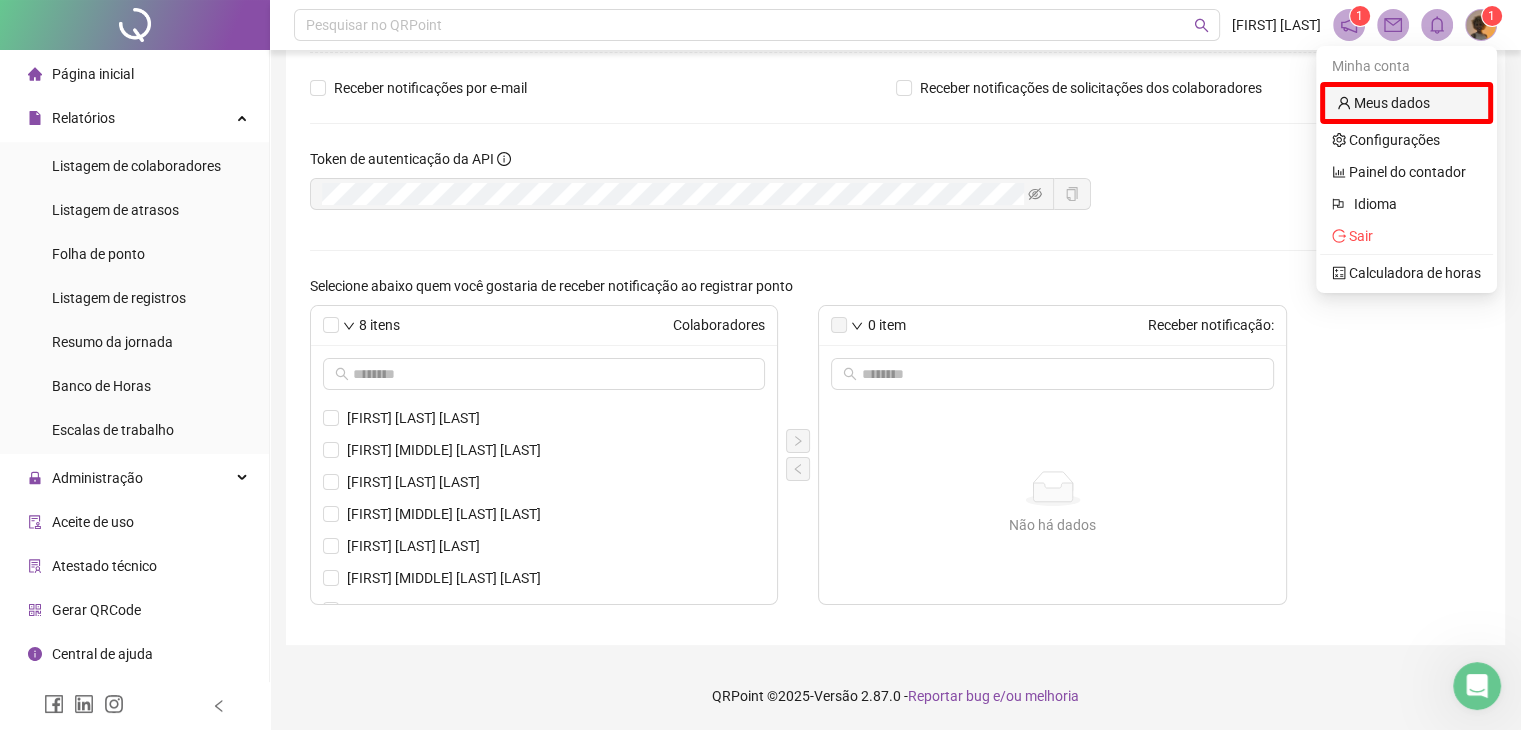 click on "Meus dados" at bounding box center (1383, 103) 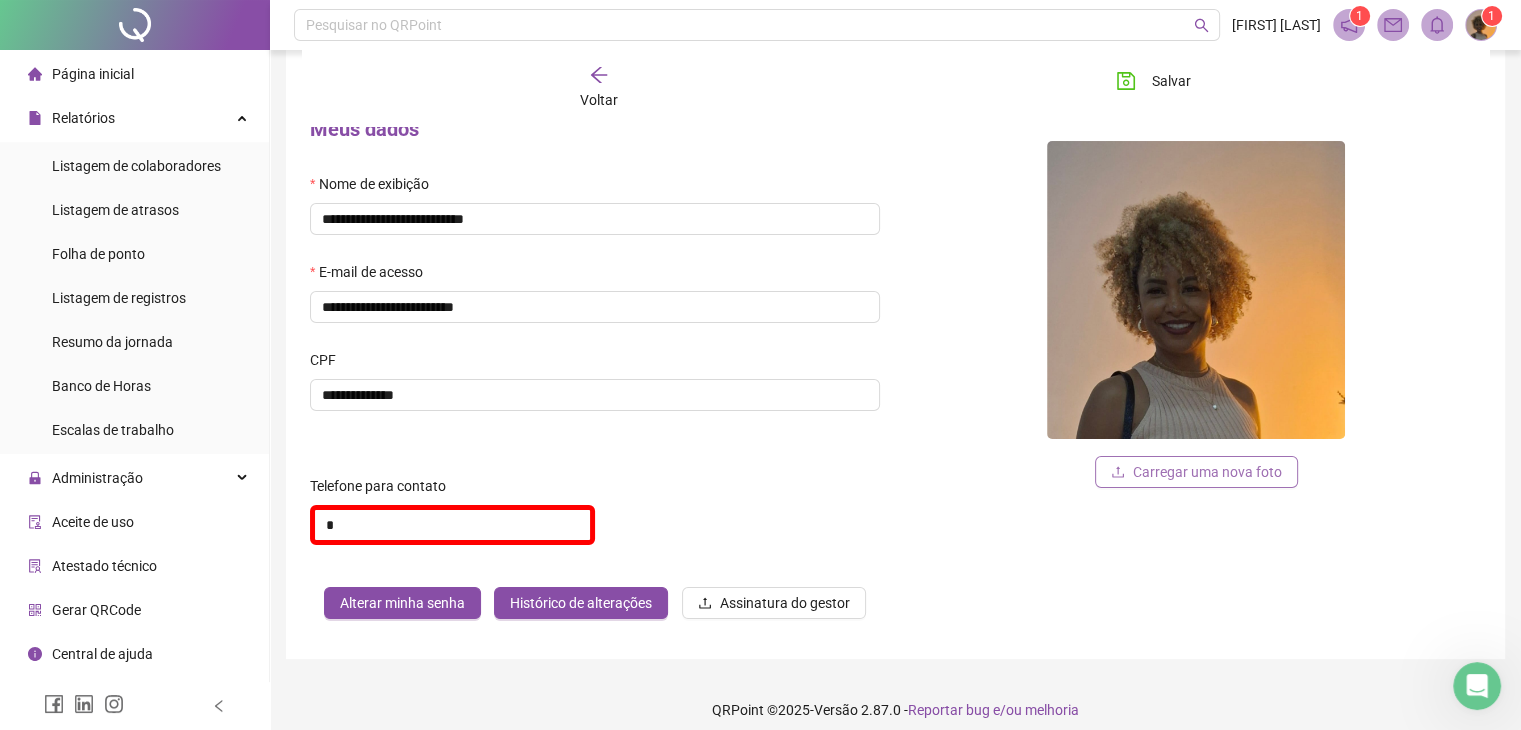 click on "Carregar uma nova foto" at bounding box center (1207, 472) 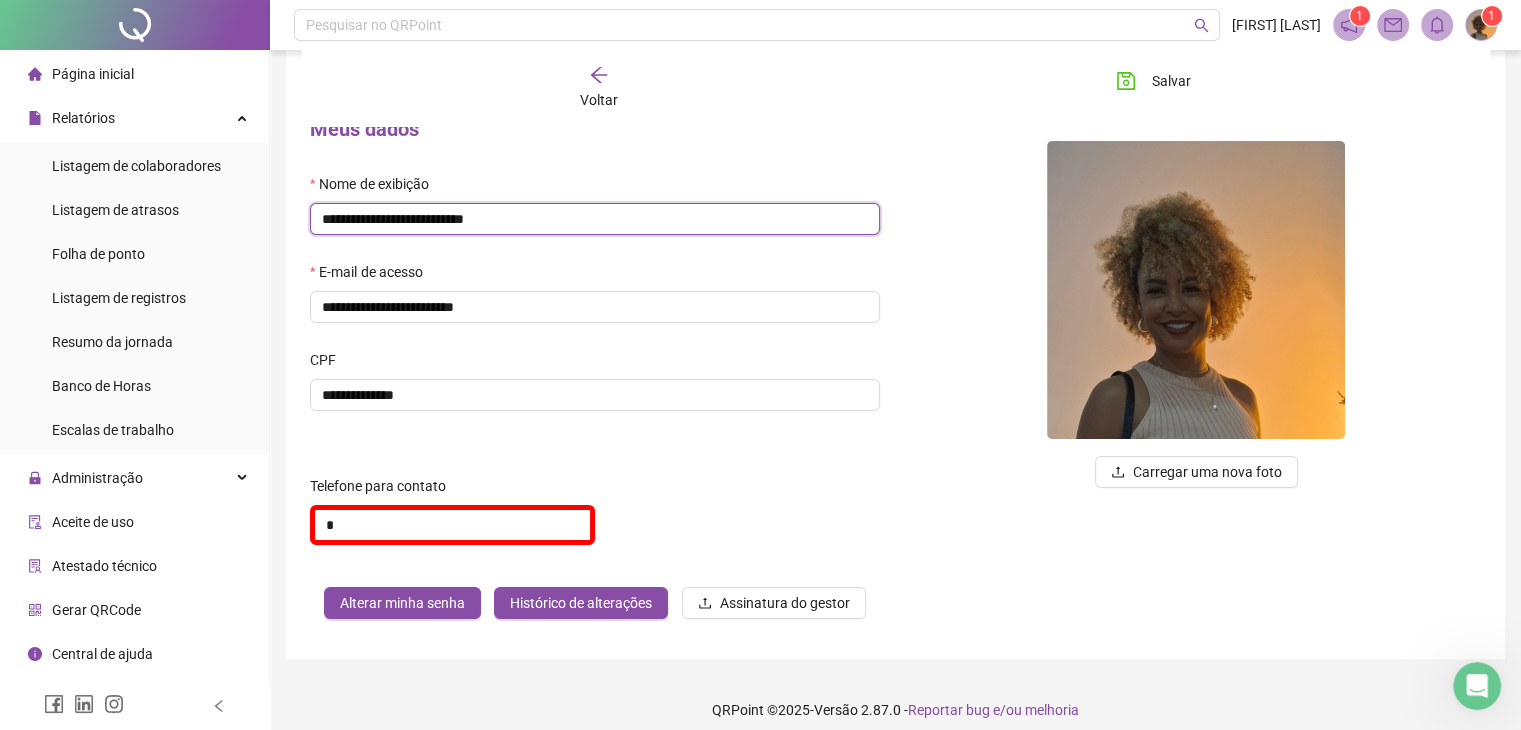 click on "**********" at bounding box center [595, 219] 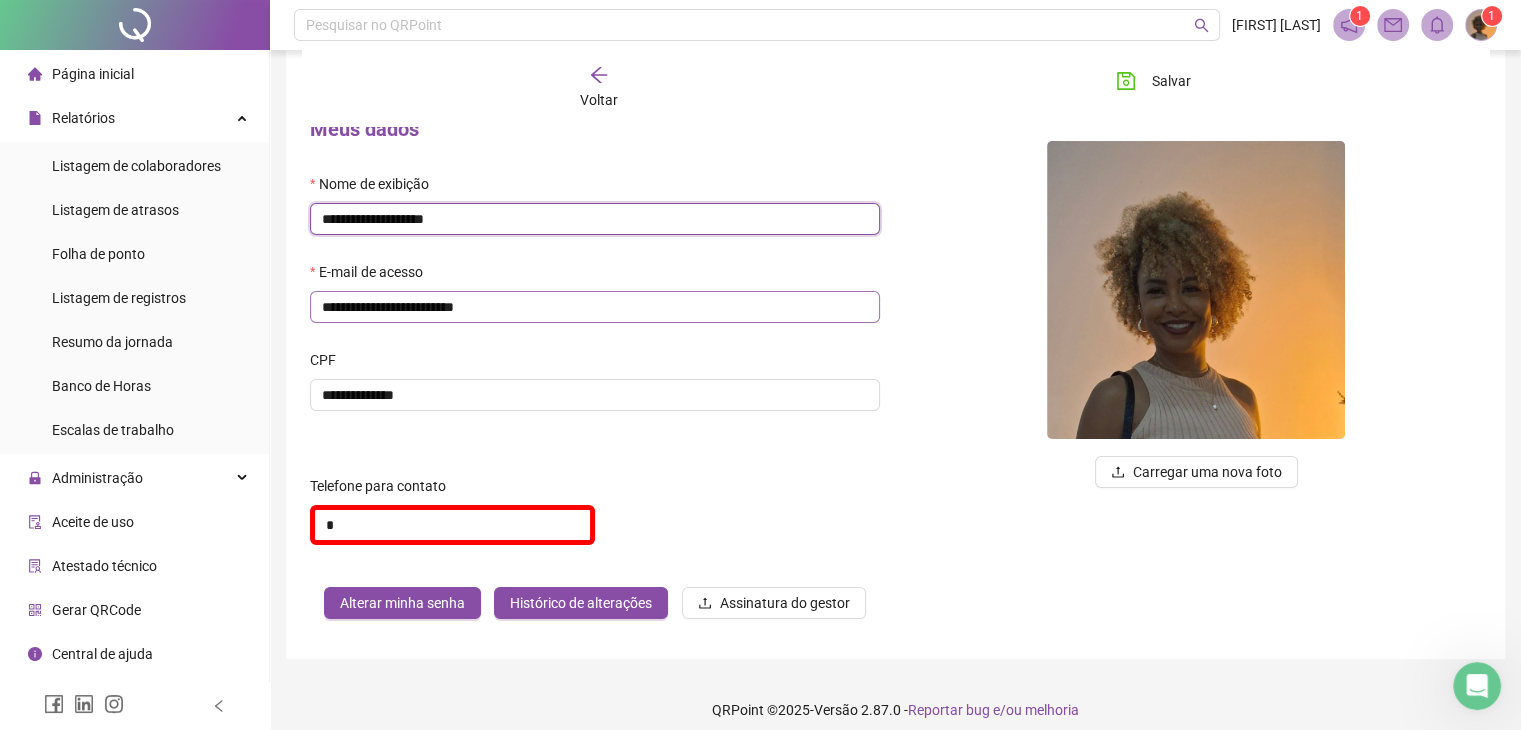 type on "**********" 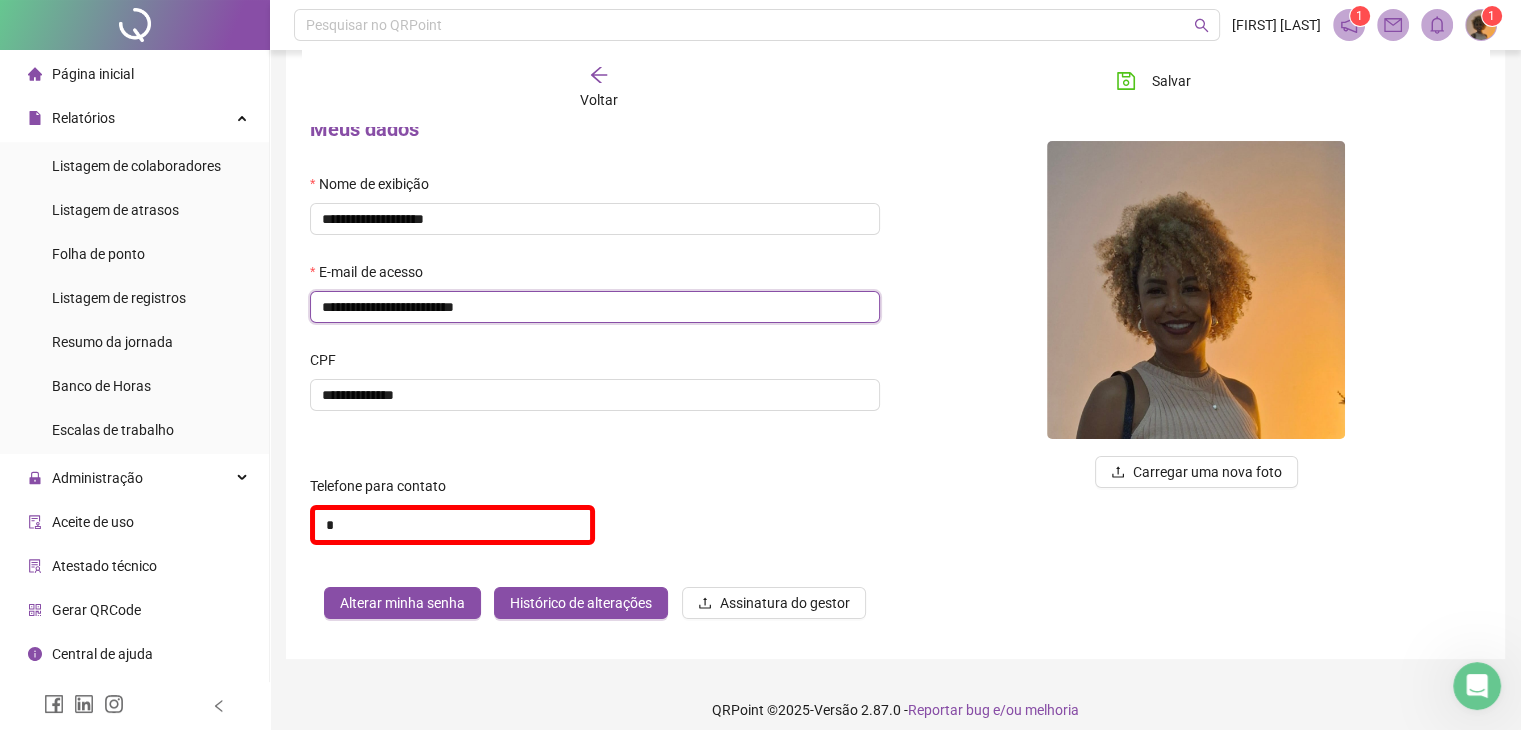 click on "**********" at bounding box center [595, 307] 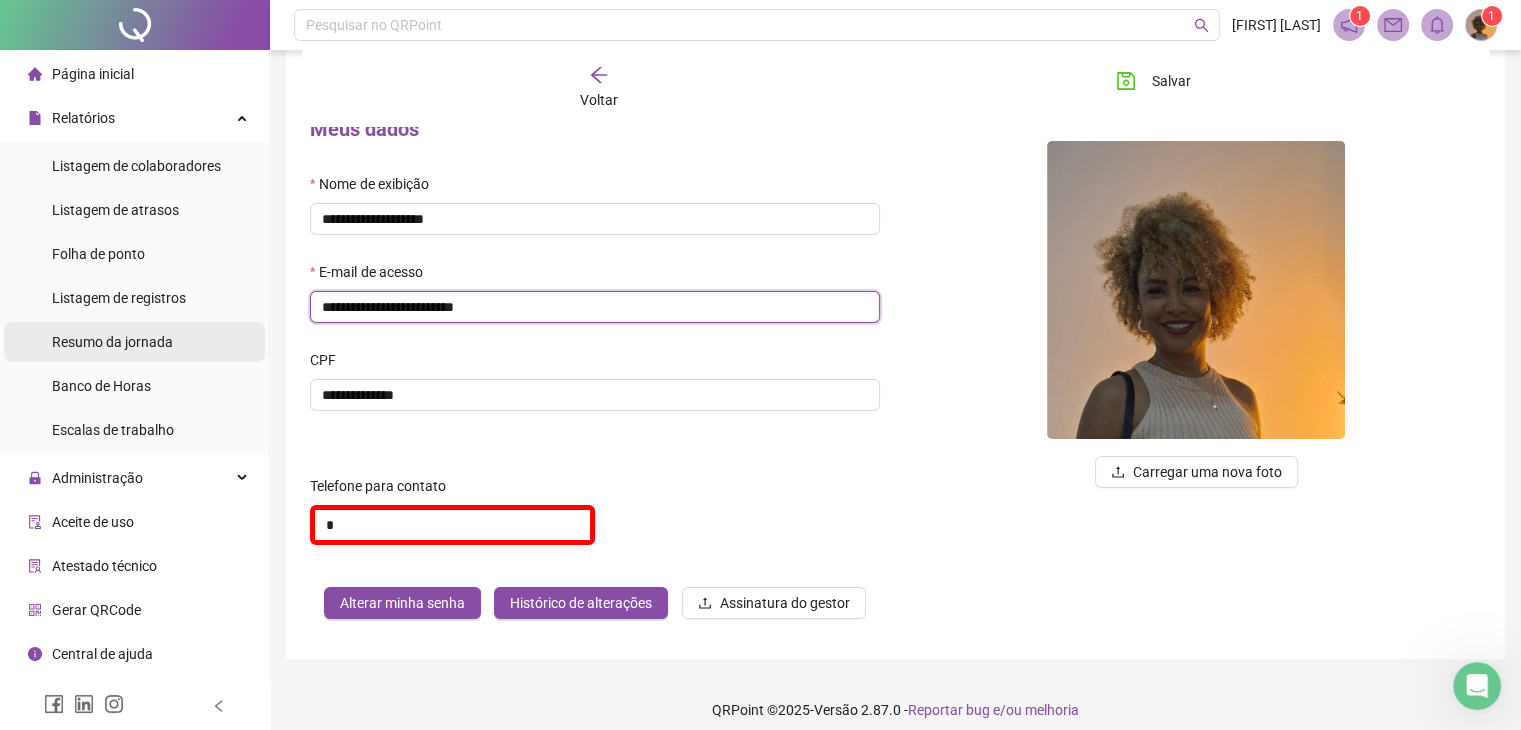 drag, startPoint x: 528, startPoint y: 312, endPoint x: 208, endPoint y: 333, distance: 320.68832 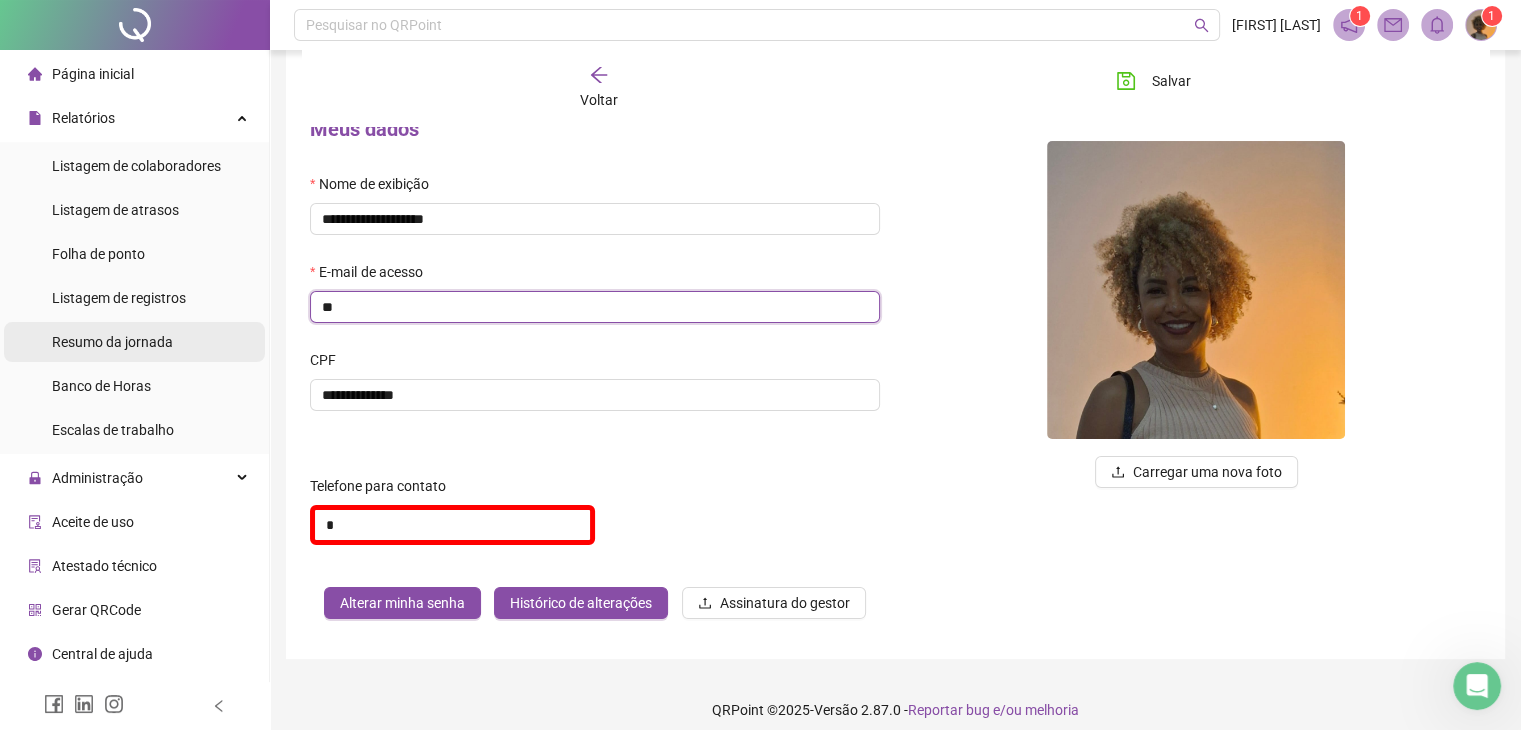 type on "*" 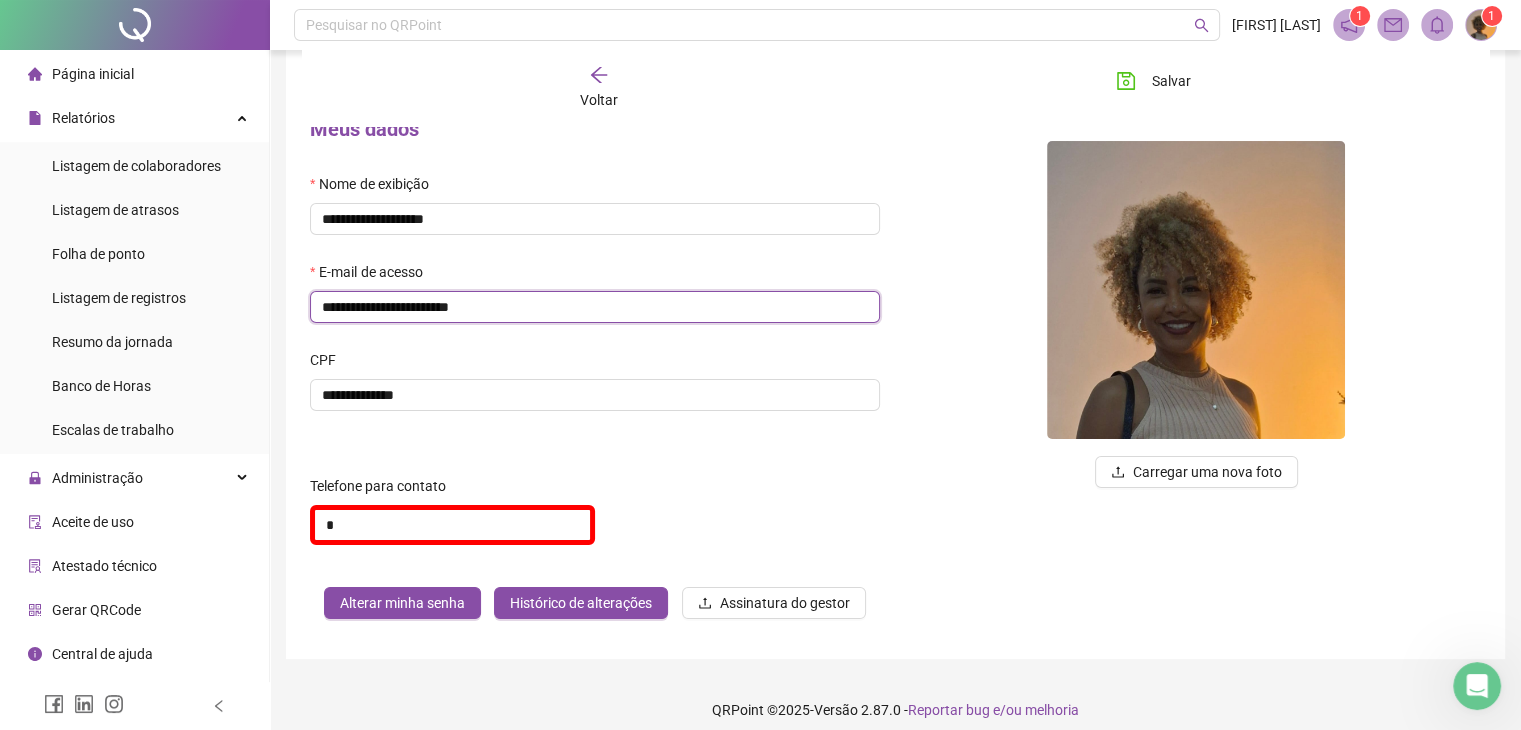 type on "**********" 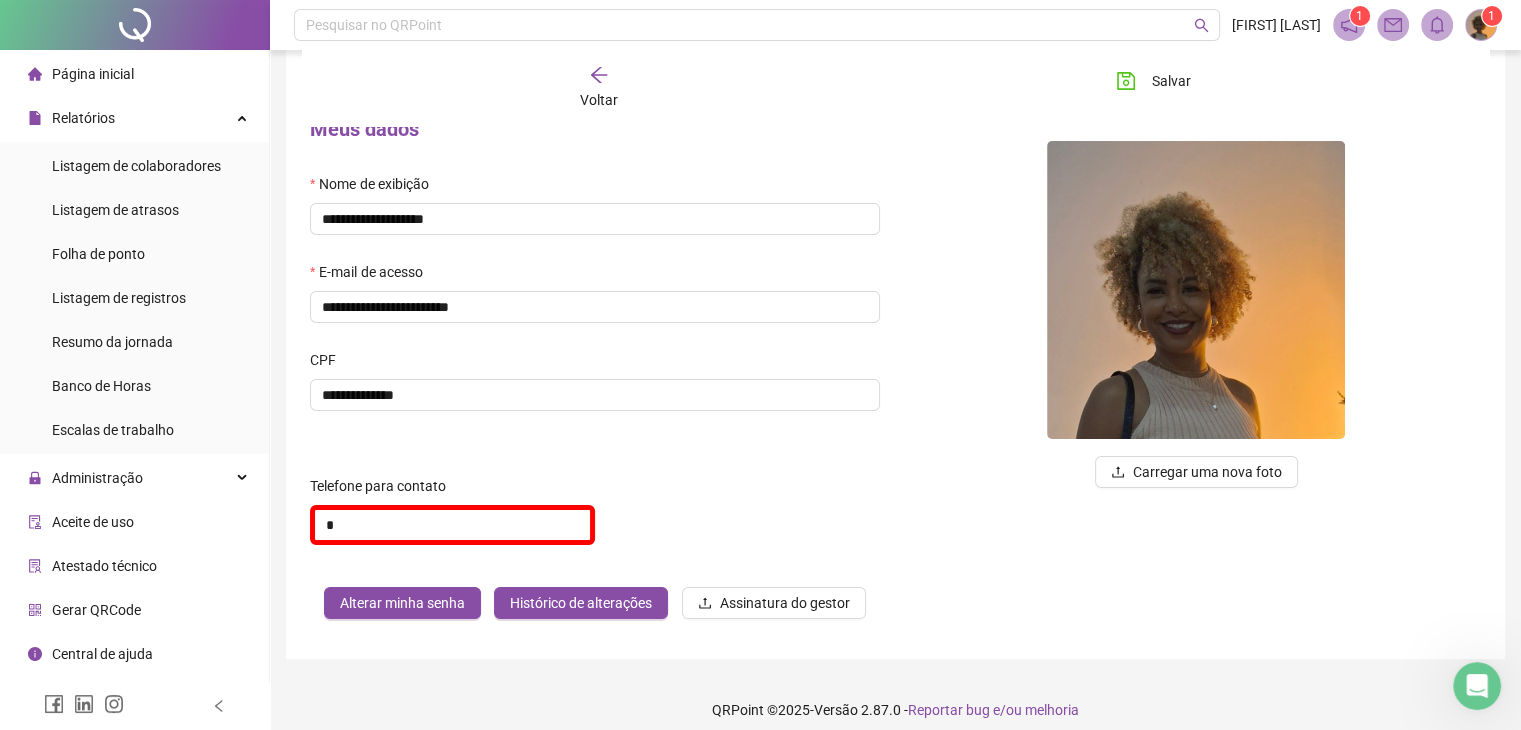 click on "**********" at bounding box center (595, 395) 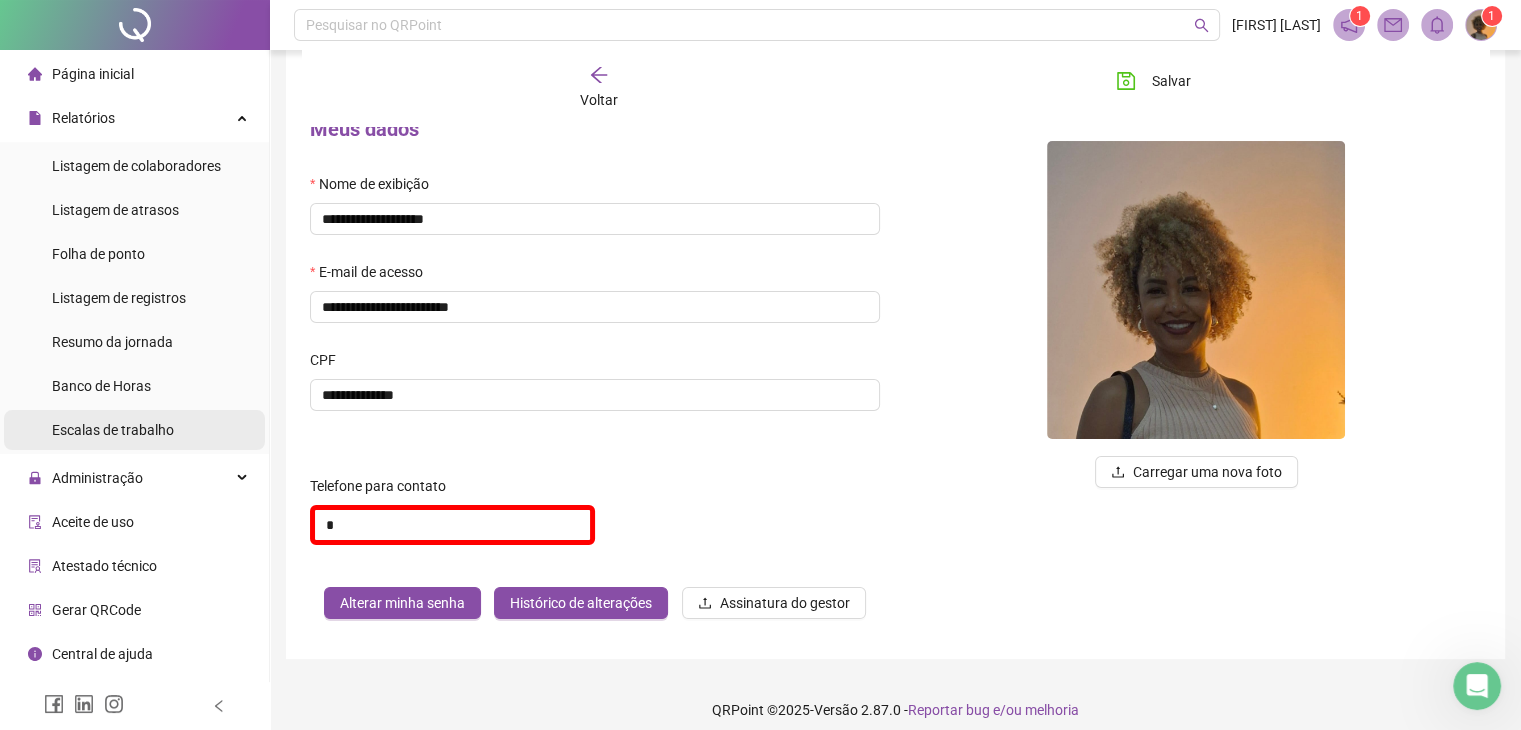 drag, startPoint x: 452, startPoint y: 392, endPoint x: 226, endPoint y: 411, distance: 226.79727 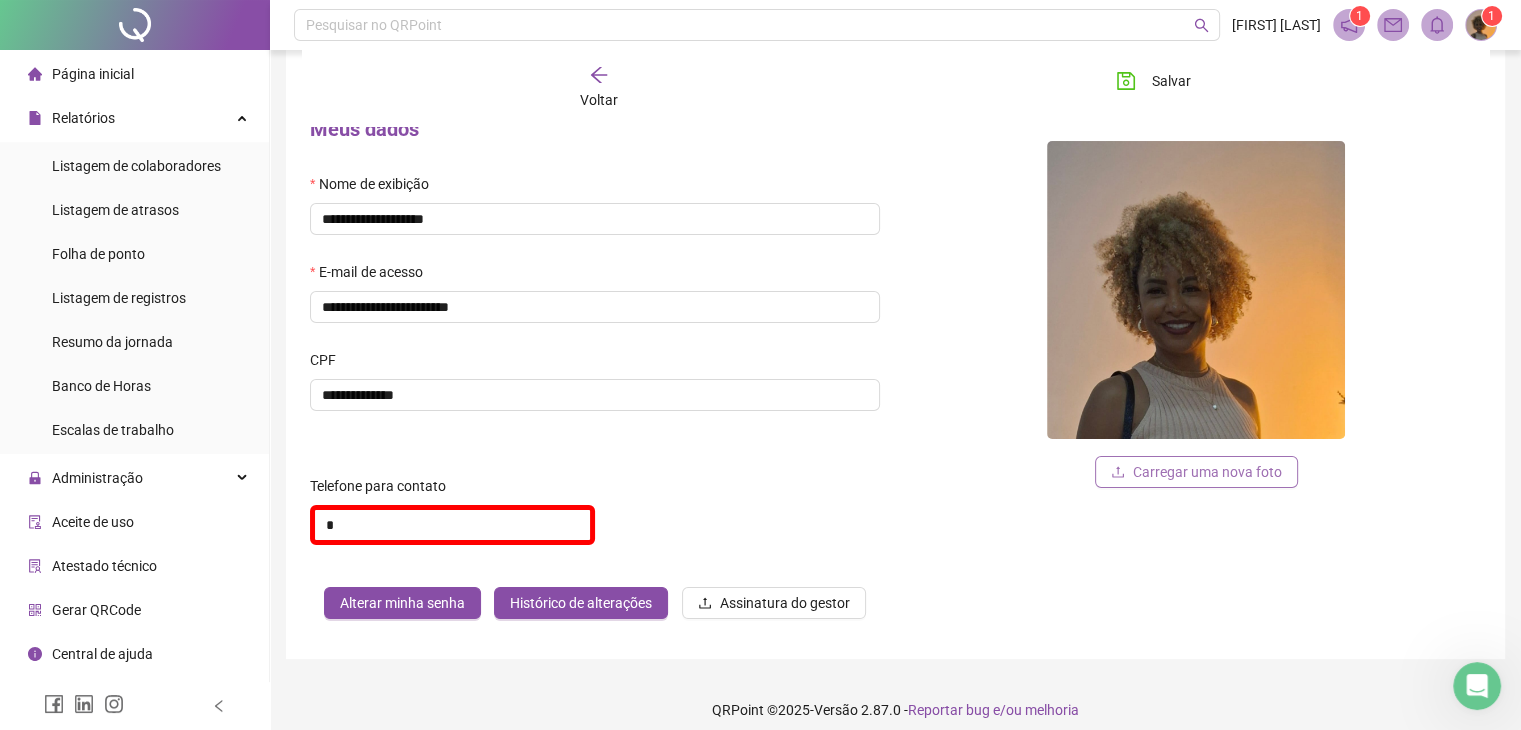 type on "**********" 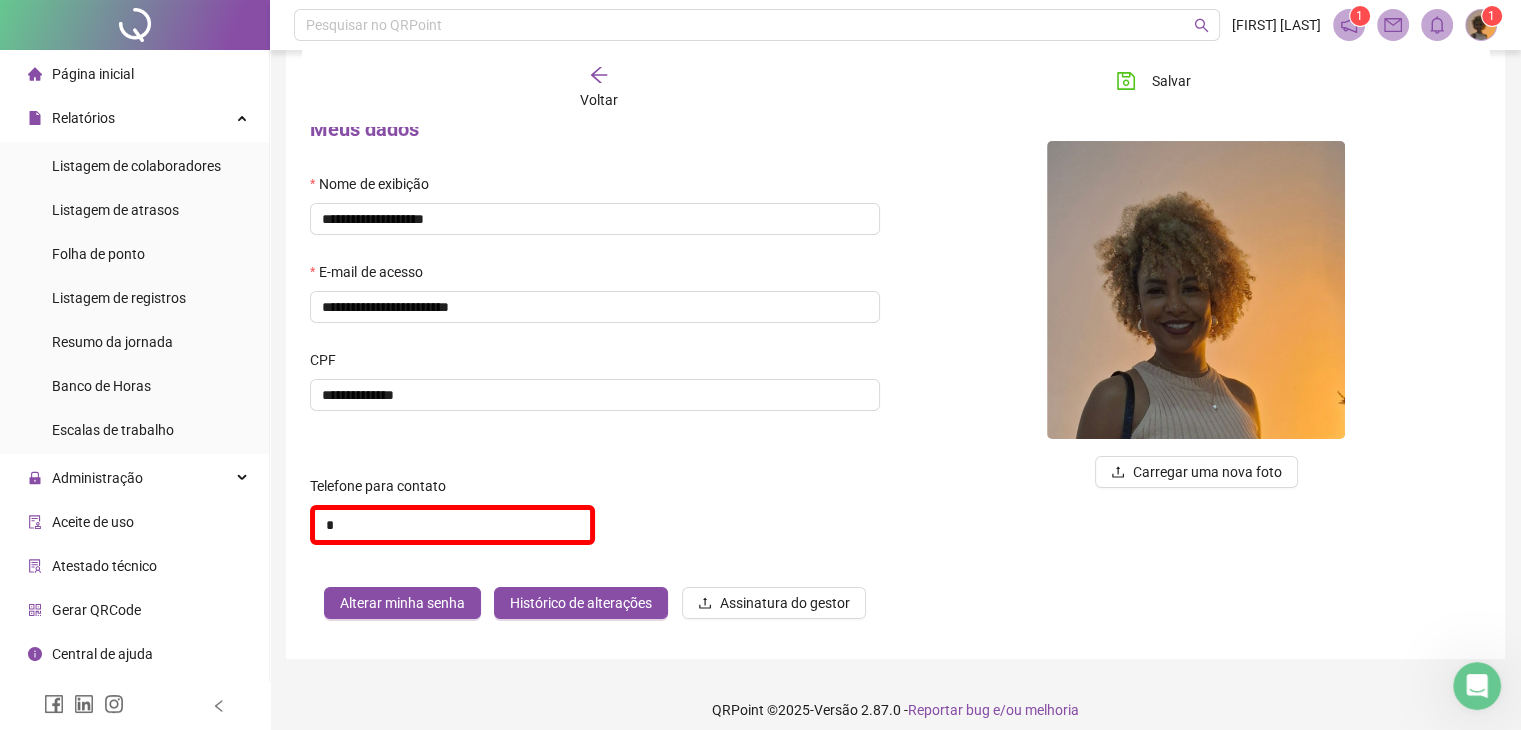 type 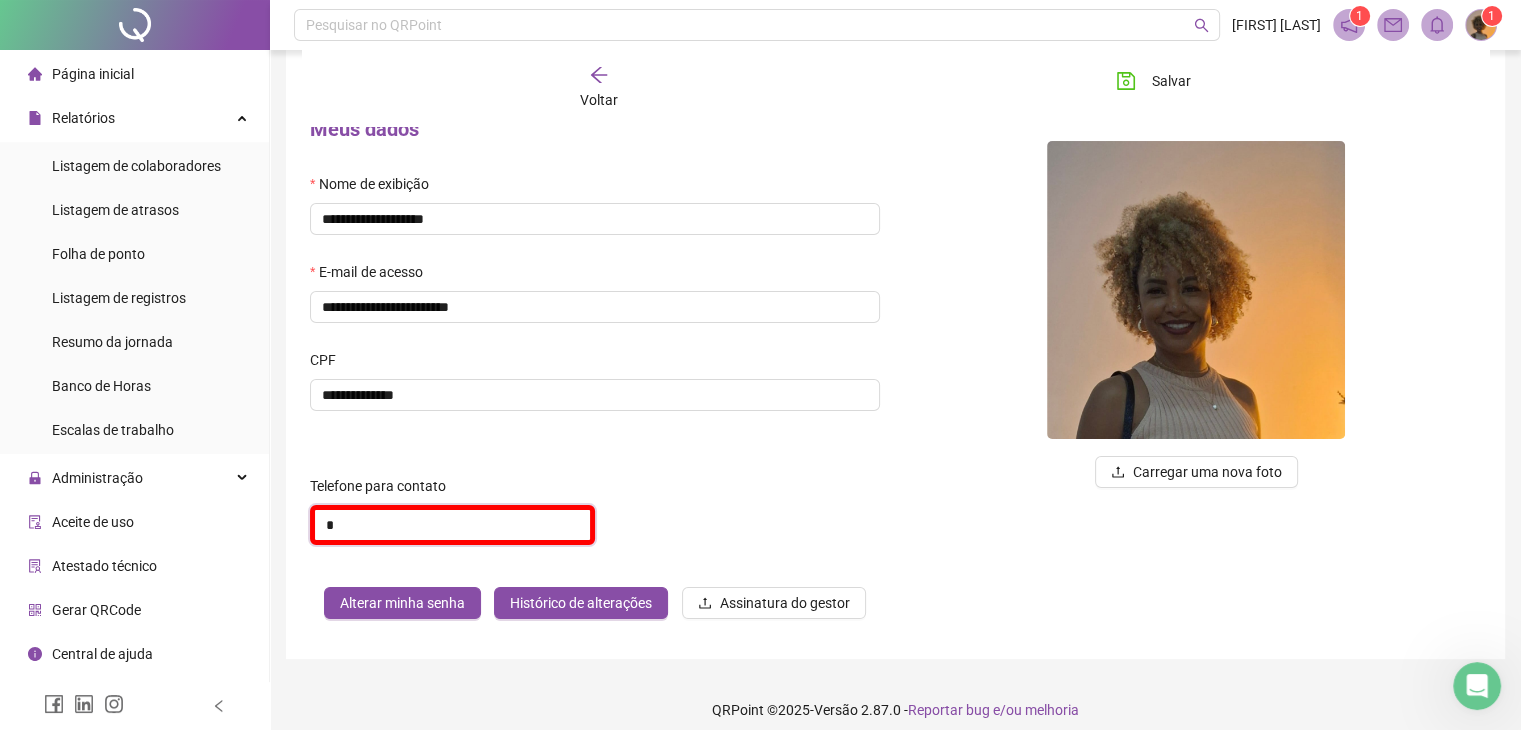 click on "*" at bounding box center [452, 525] 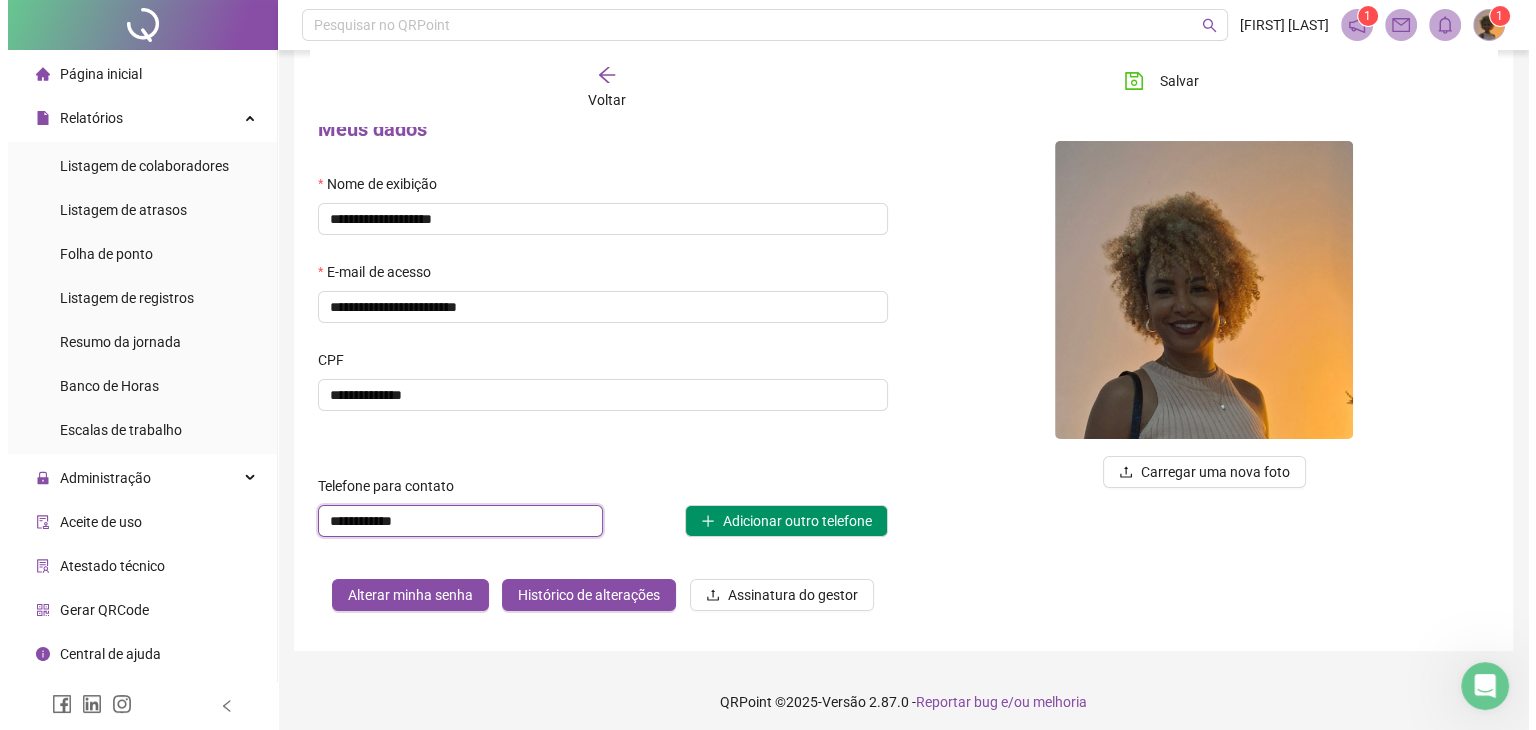 scroll, scrollTop: 92, scrollLeft: 0, axis: vertical 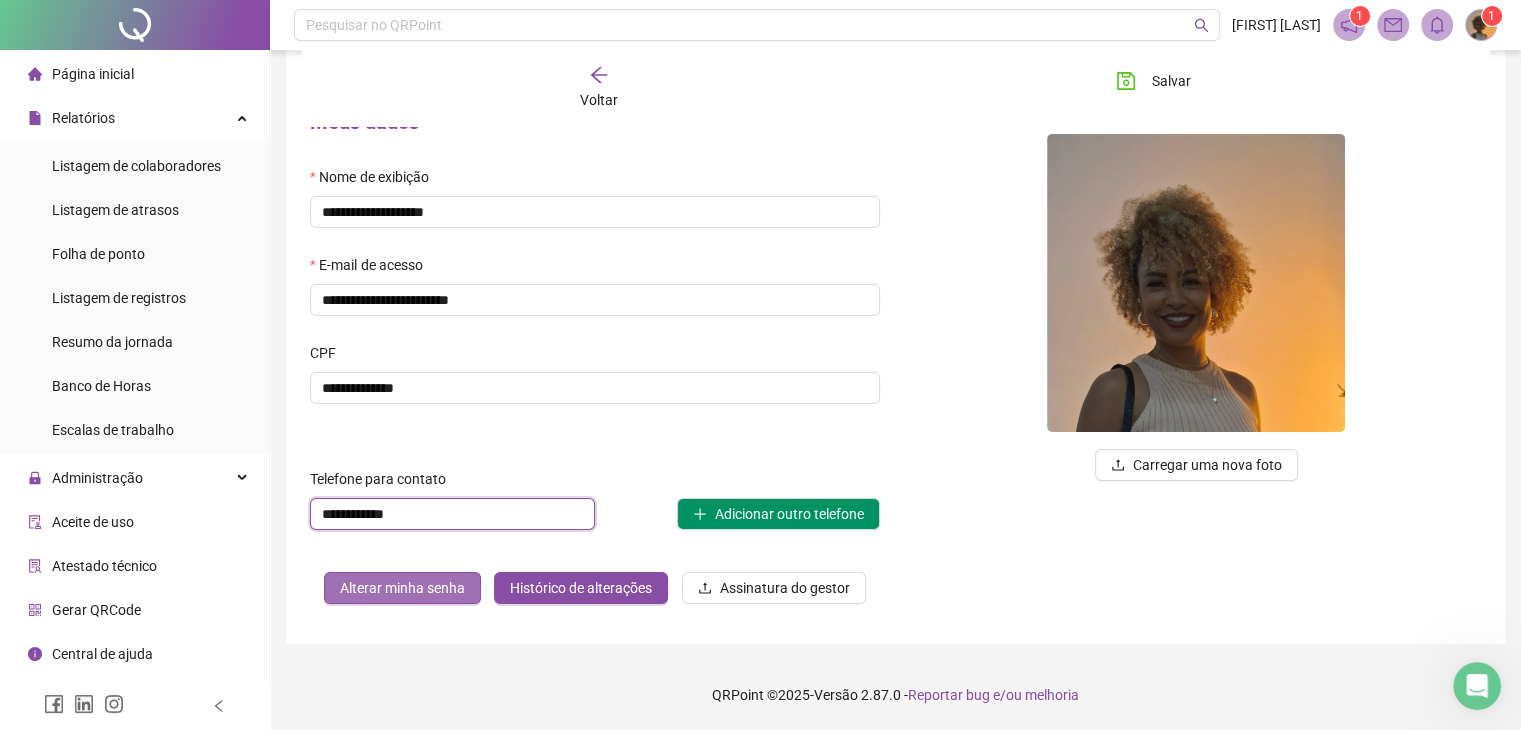 type on "**********" 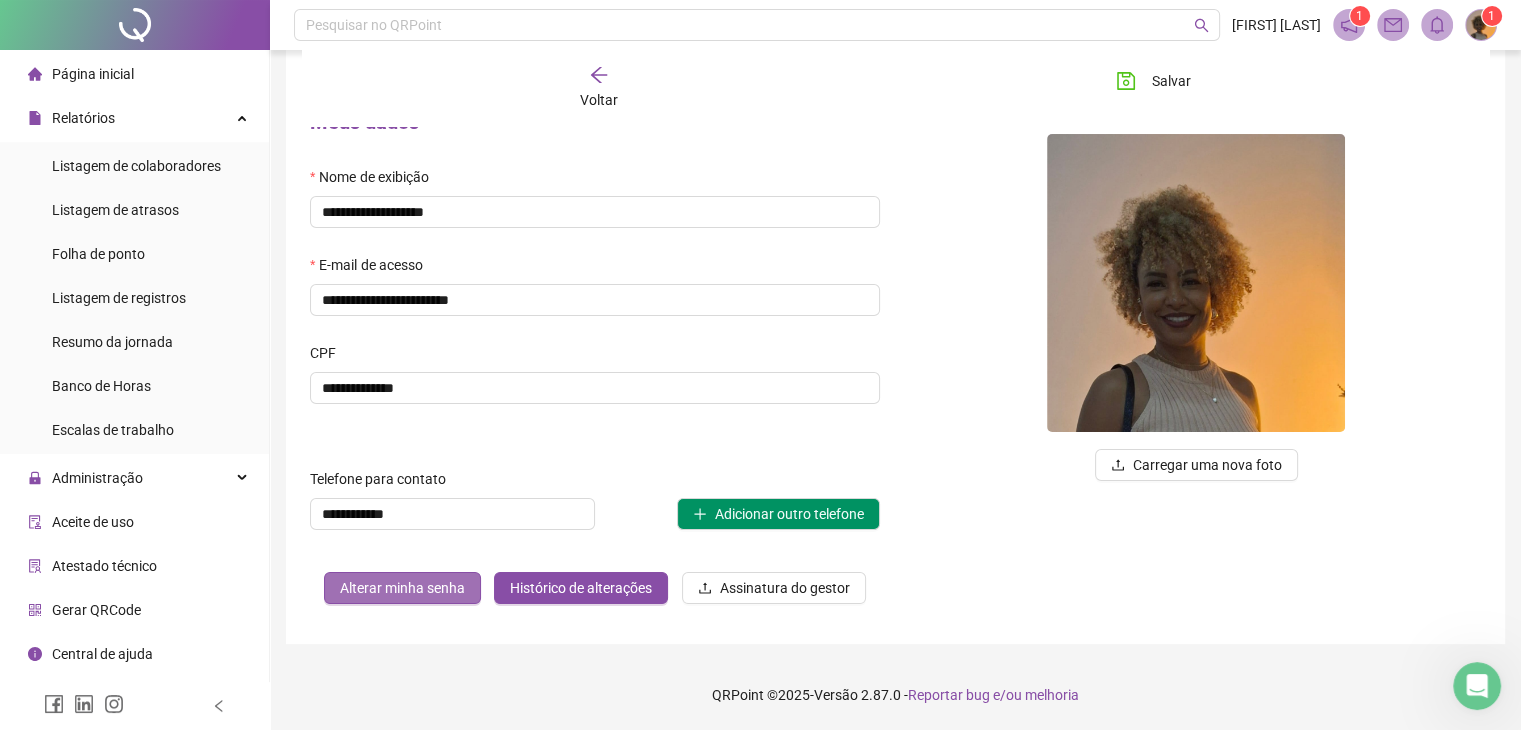 click on "Alterar minha senha" at bounding box center (402, 588) 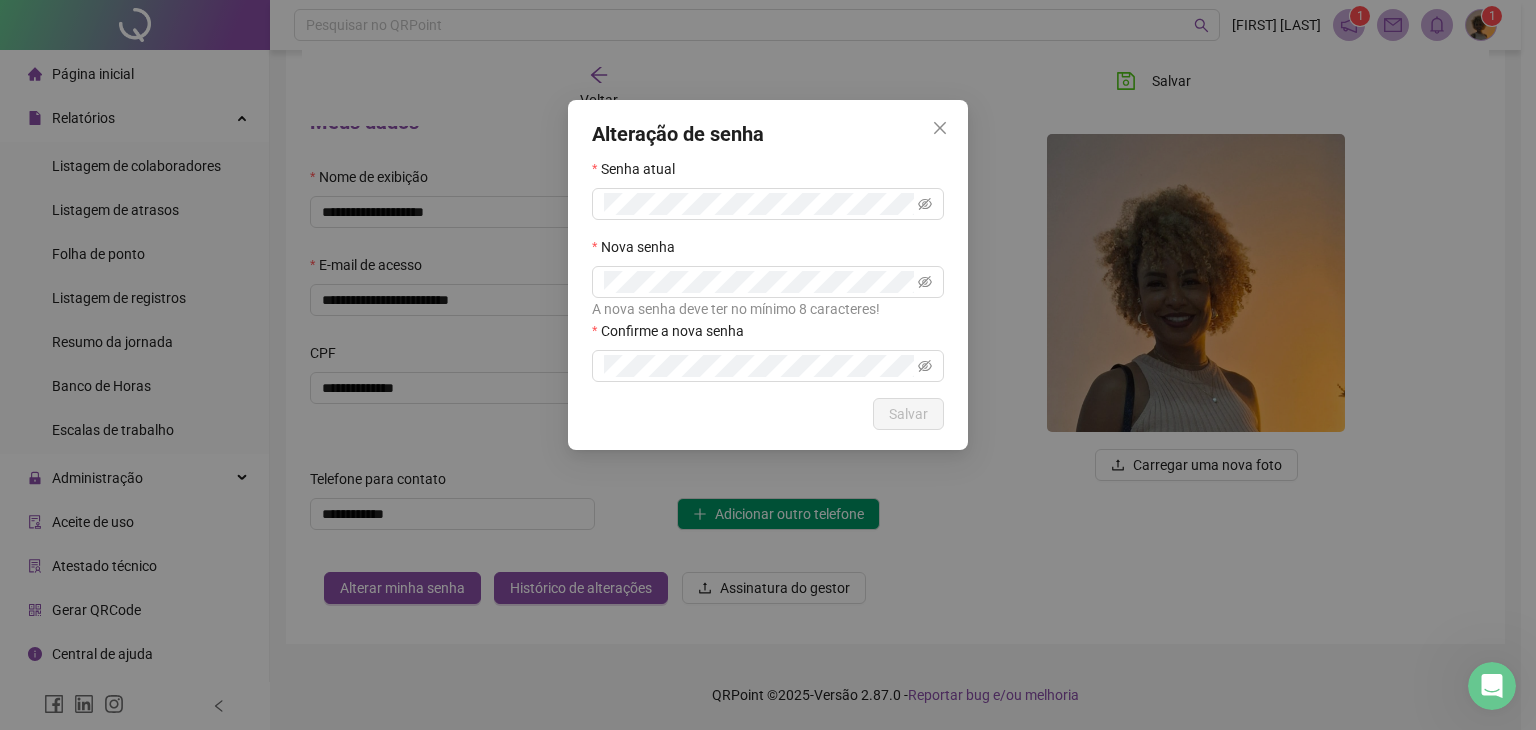click on "Alteração de senha Senha atual Nova senha A nova senha deve ter no mínimo 8 caracteres! Confirme a nova senha Cancelar Salvar" at bounding box center (768, 365) 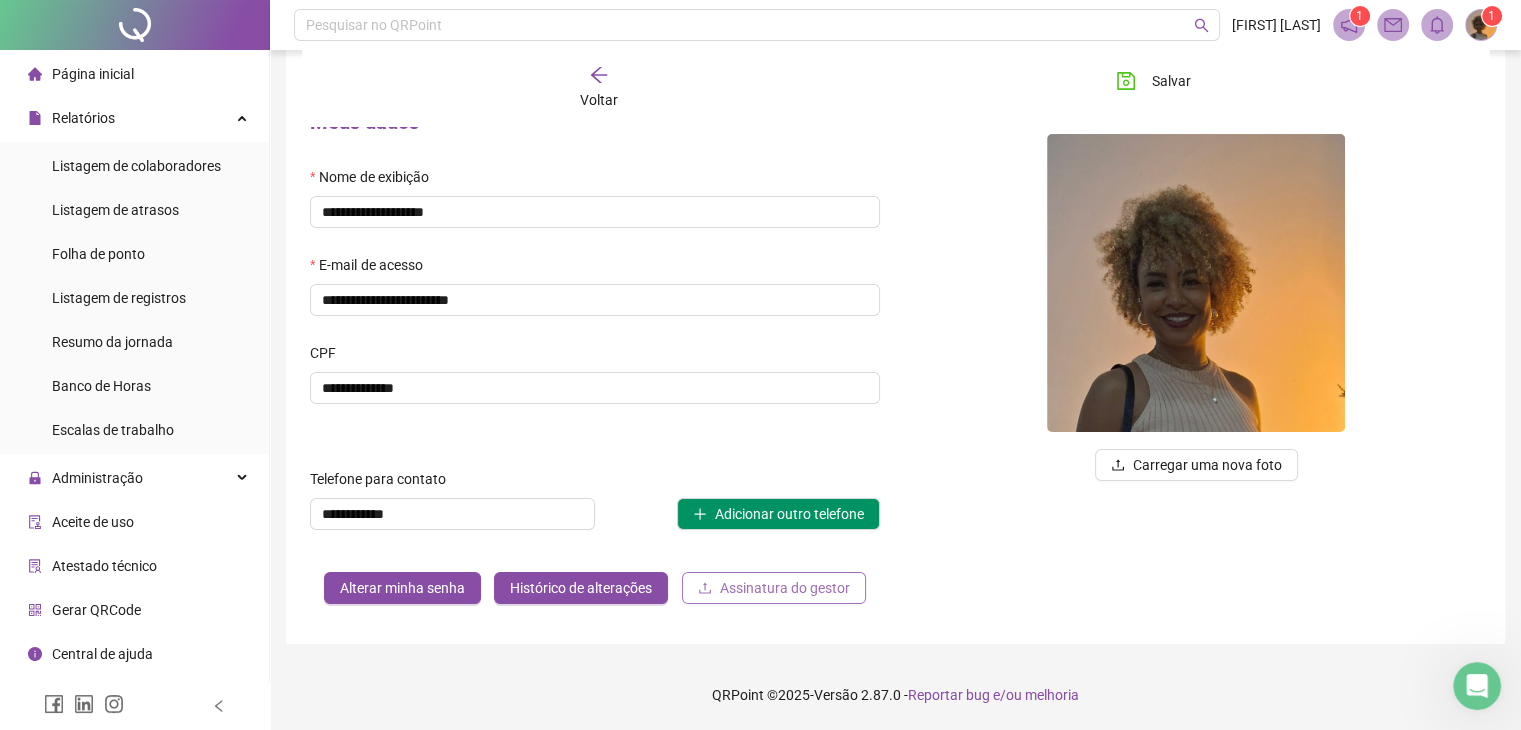 click on "Assinatura do gestor" at bounding box center [785, 588] 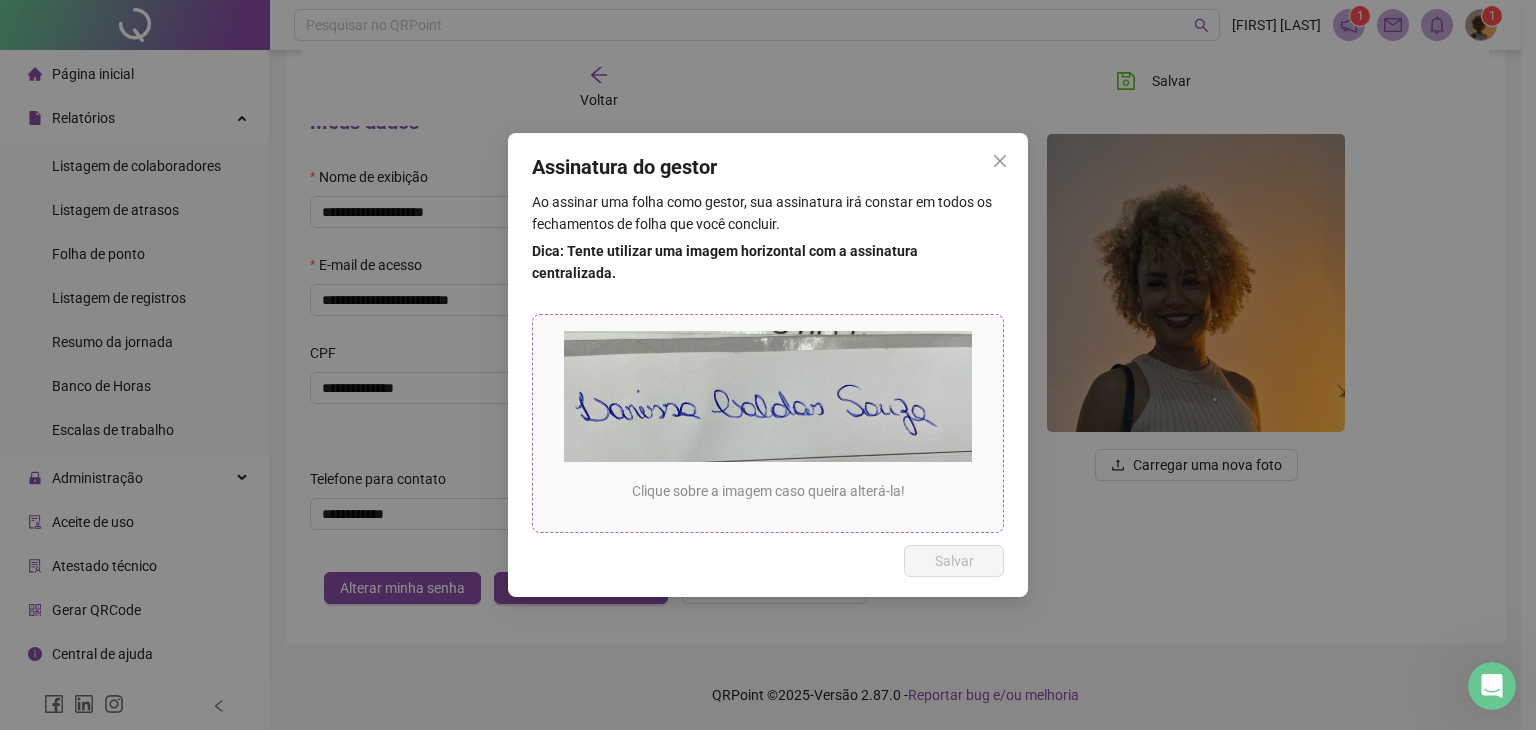 click on "Clique sobre a imagem caso queira alterá-la!" at bounding box center [768, 491] 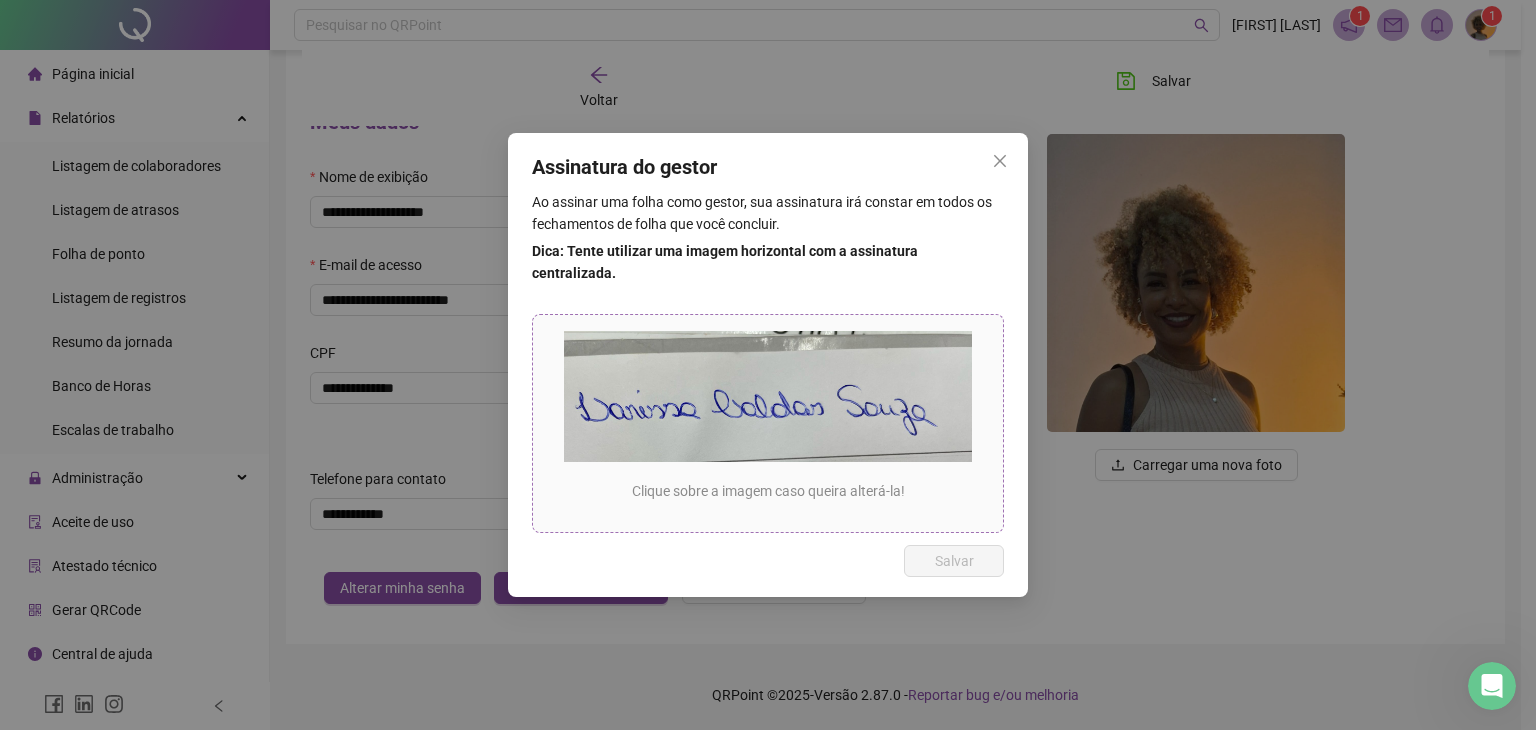 click at bounding box center [768, 396] 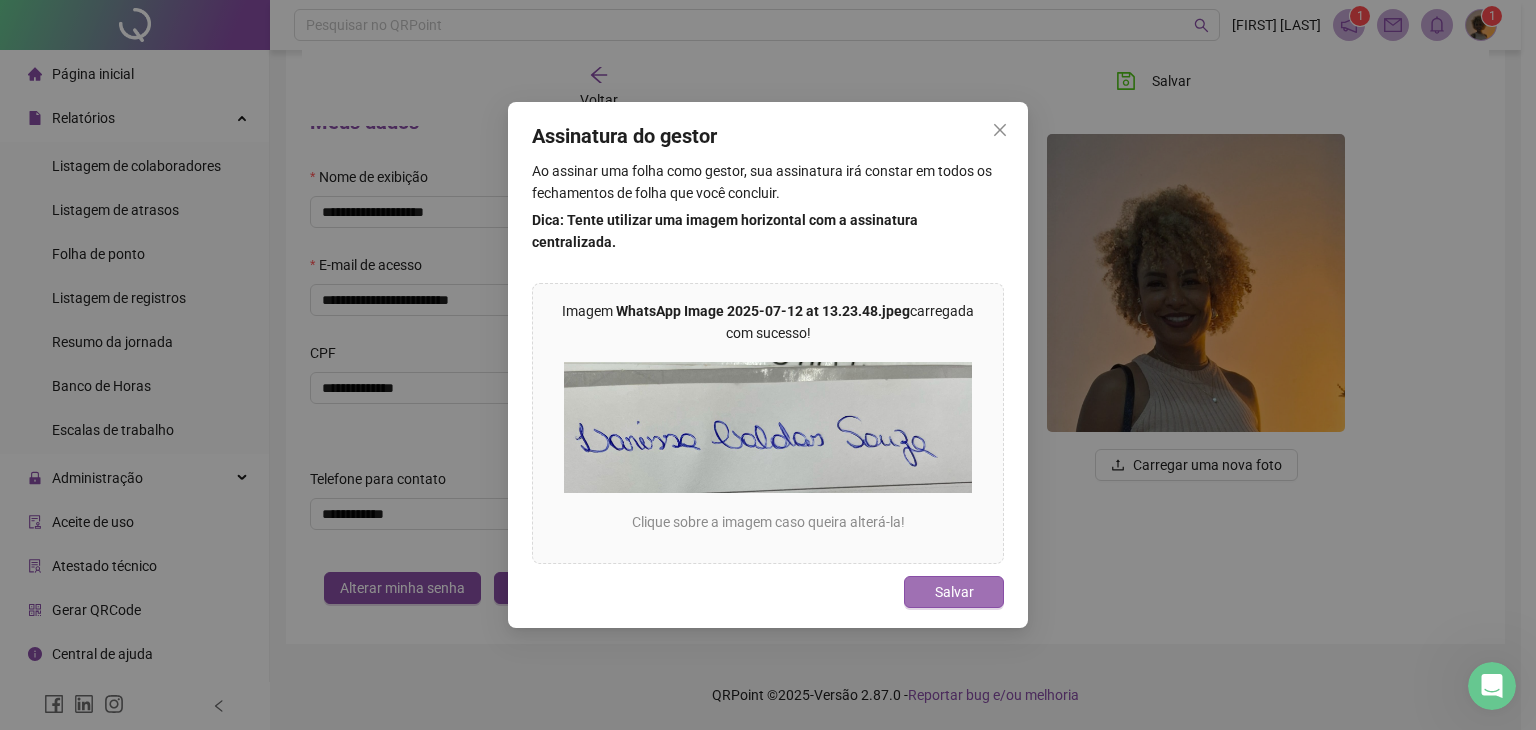 click on "Salvar" at bounding box center [954, 592] 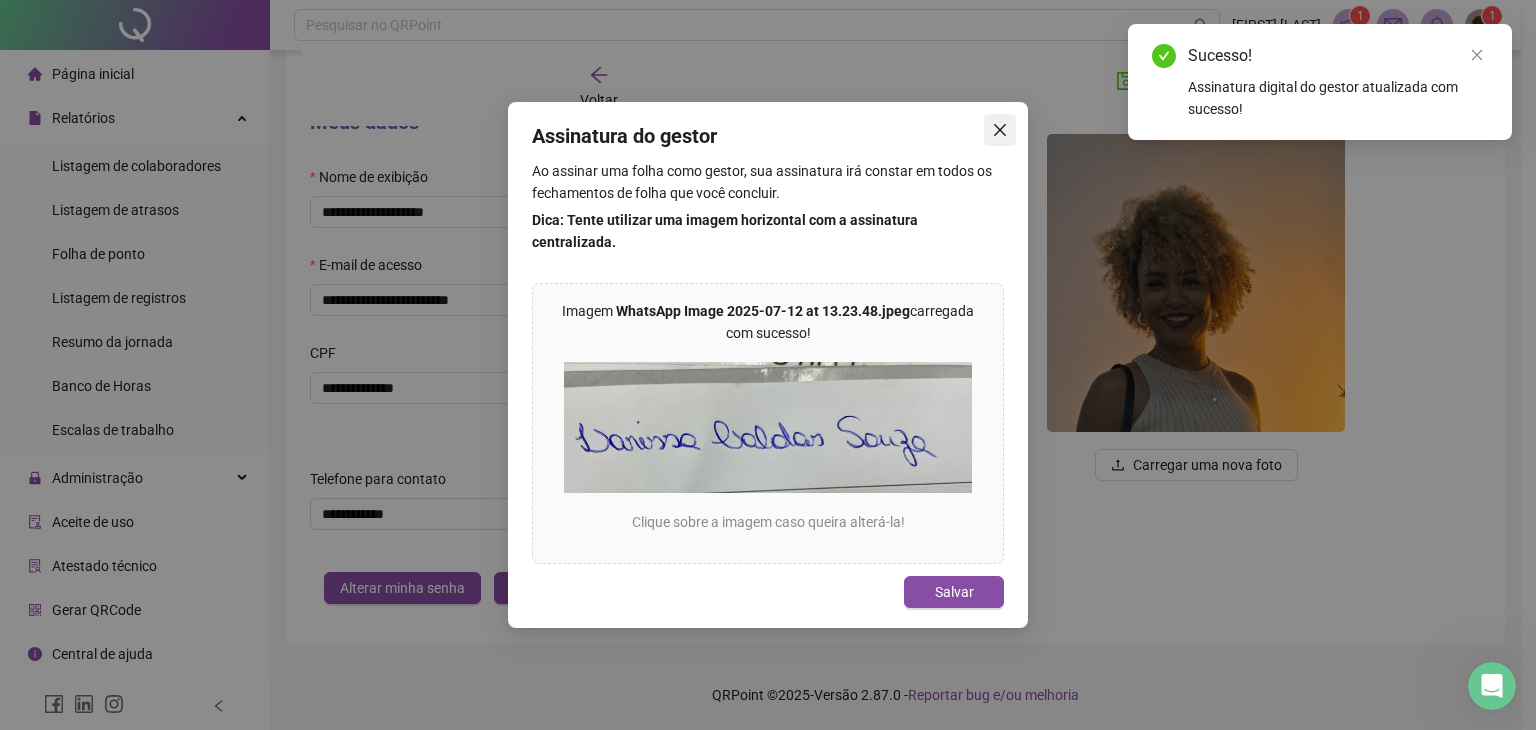 click at bounding box center (1000, 130) 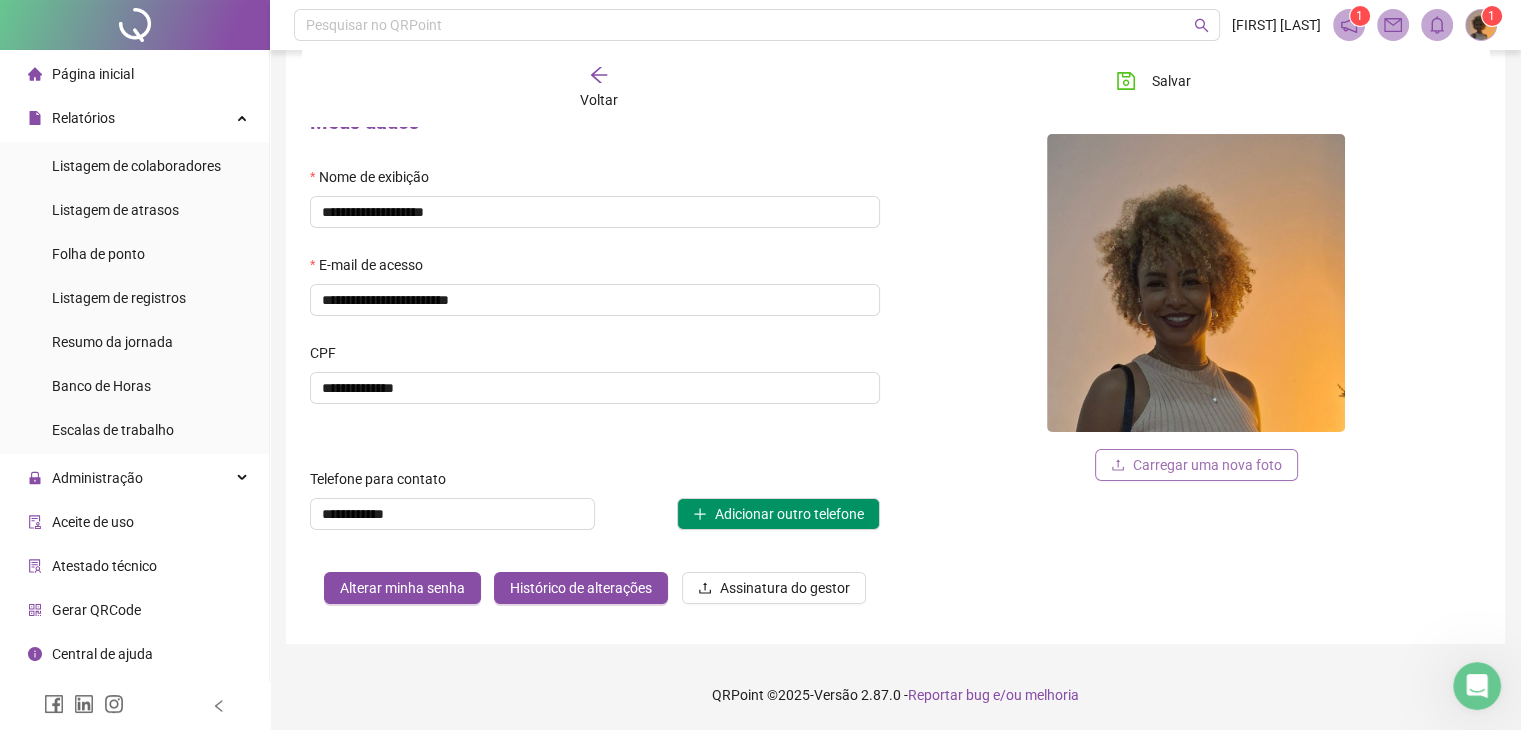 click on "Carregar uma nova foto" at bounding box center (1207, 465) 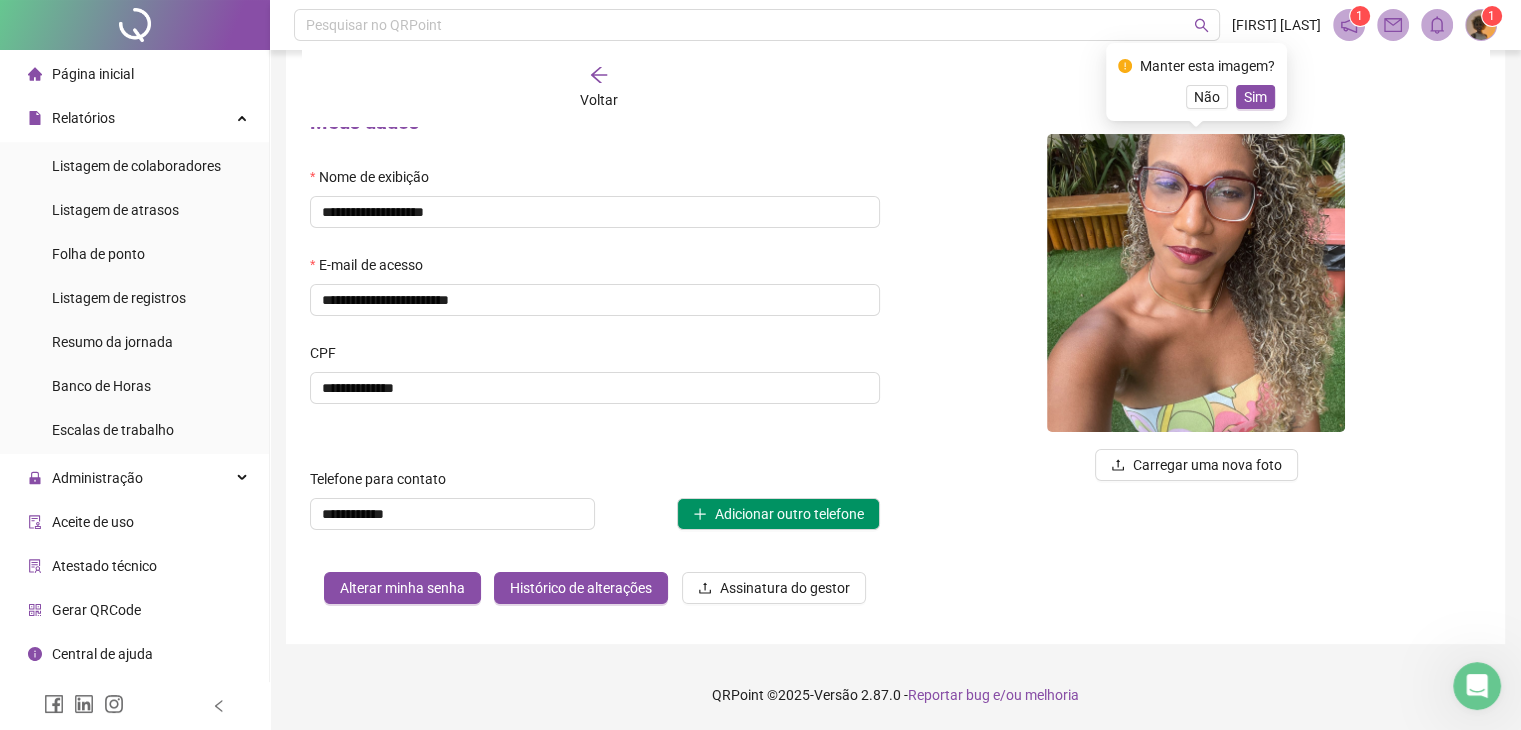 click at bounding box center [1196, 283] 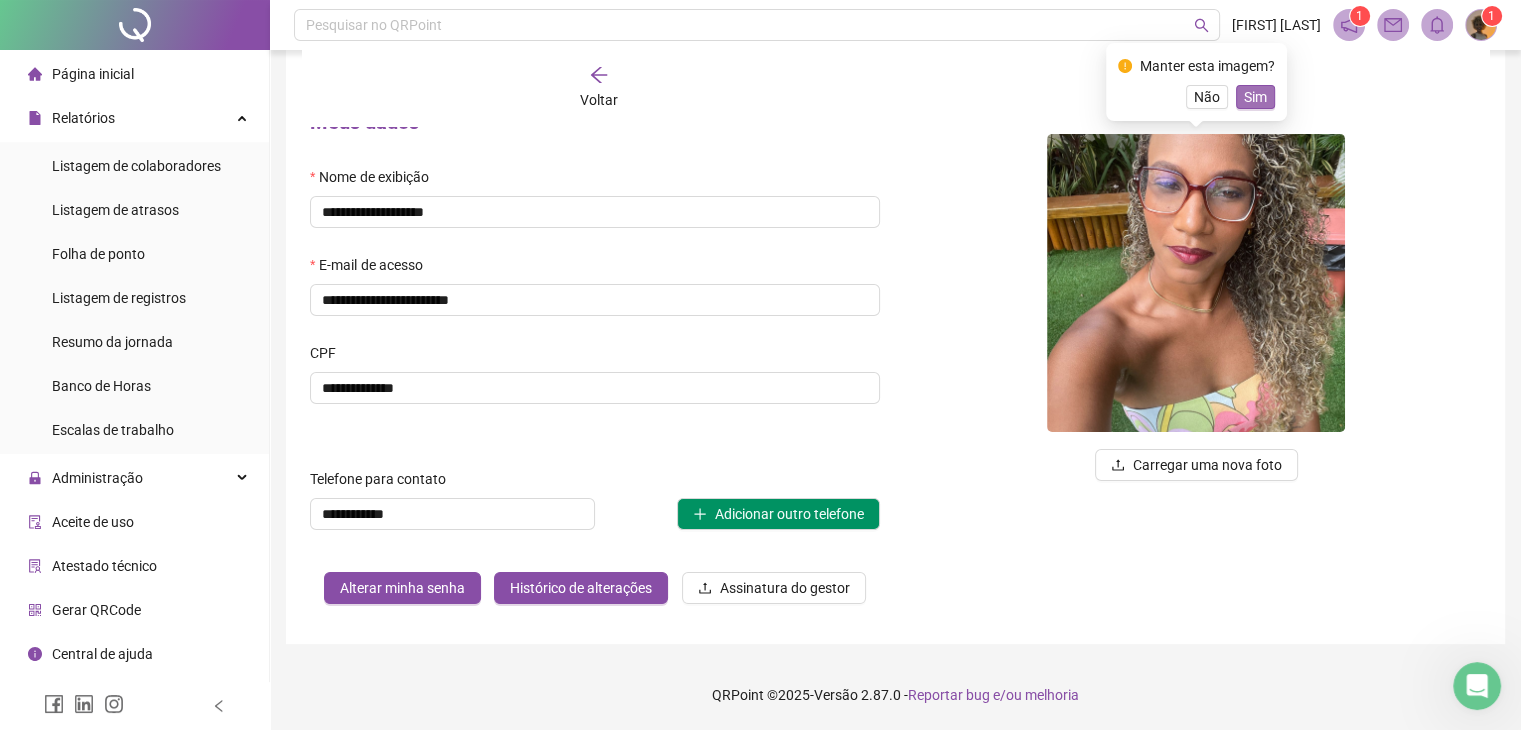 click on "Sim" at bounding box center [1255, 97] 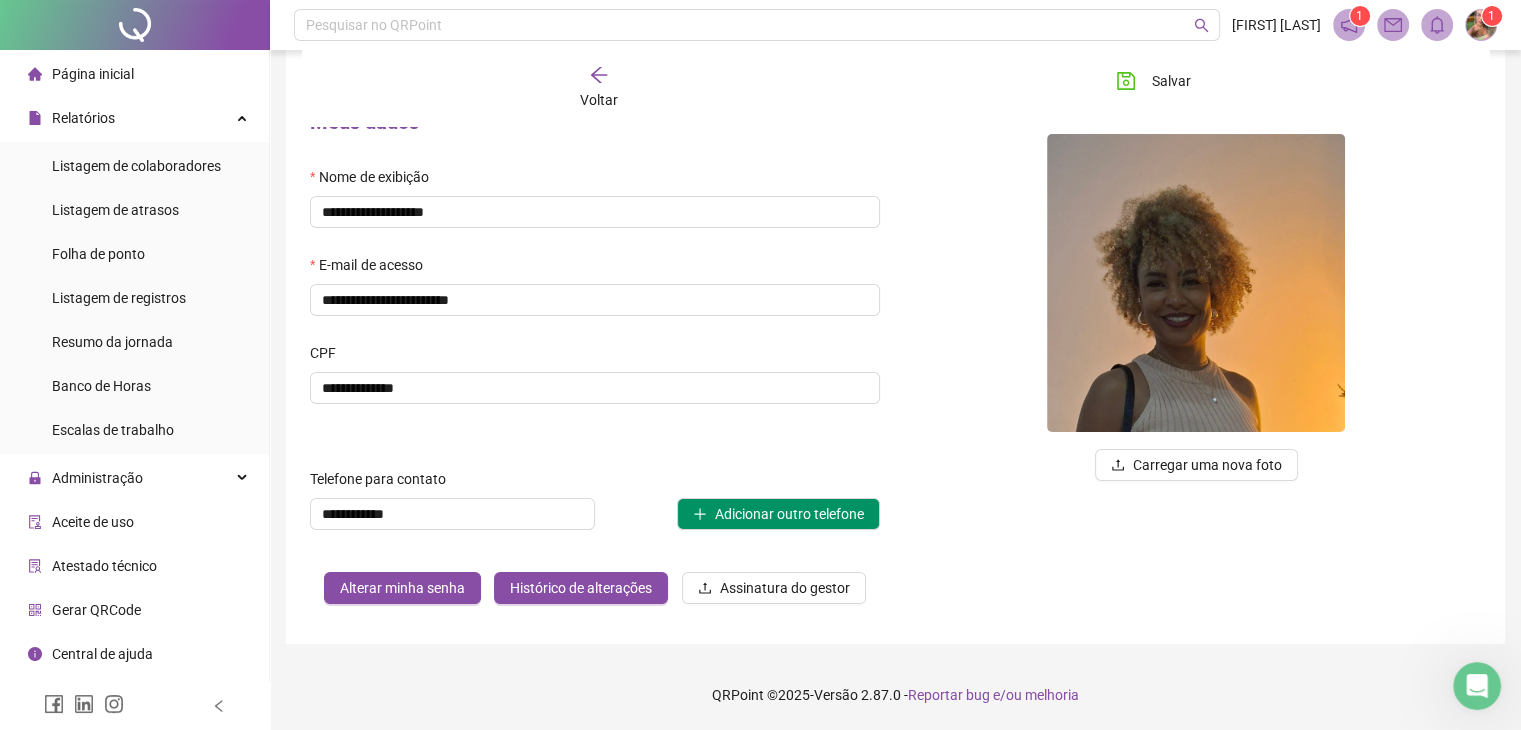 click on "Carregar uma nova foto" at bounding box center (1197, 356) 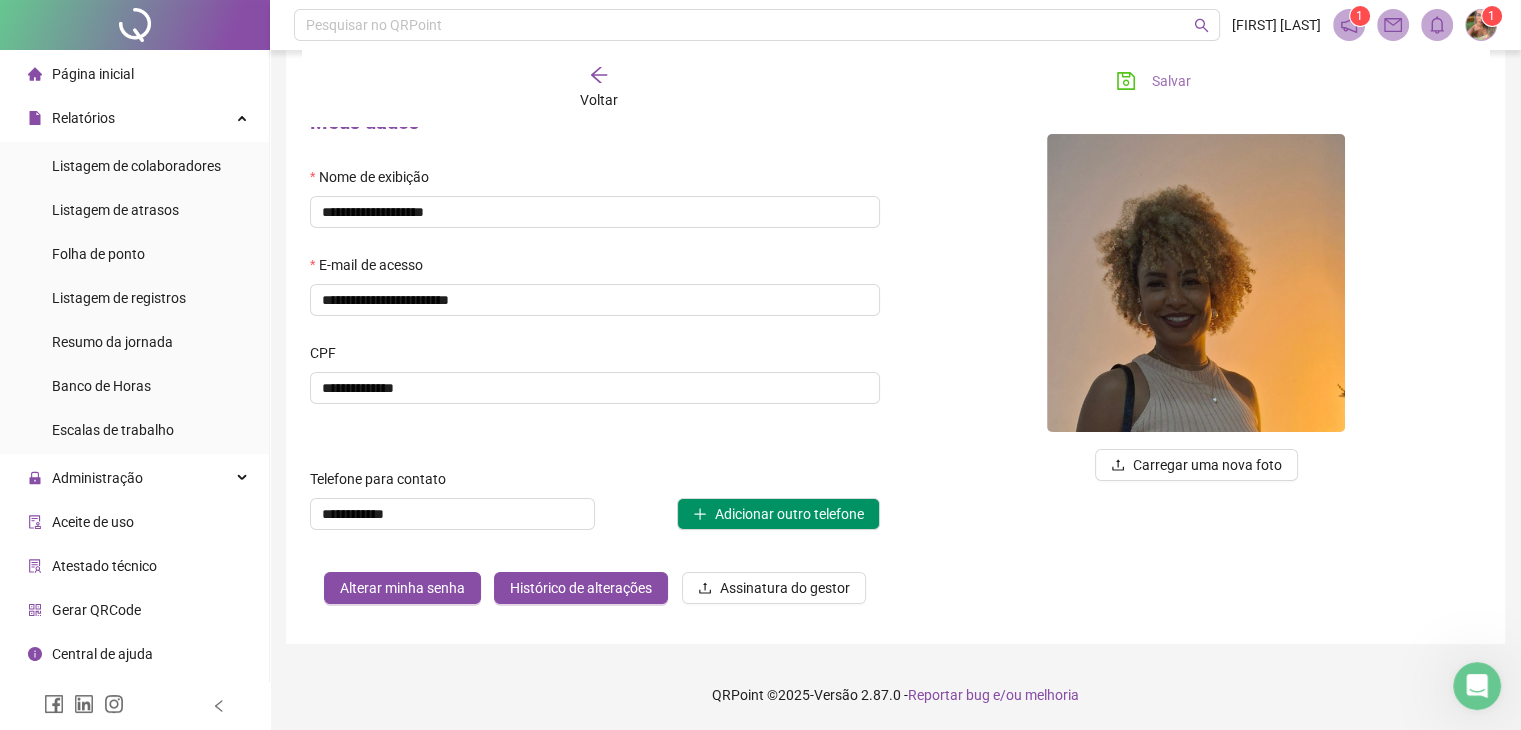 click on "Salvar" at bounding box center (1171, 81) 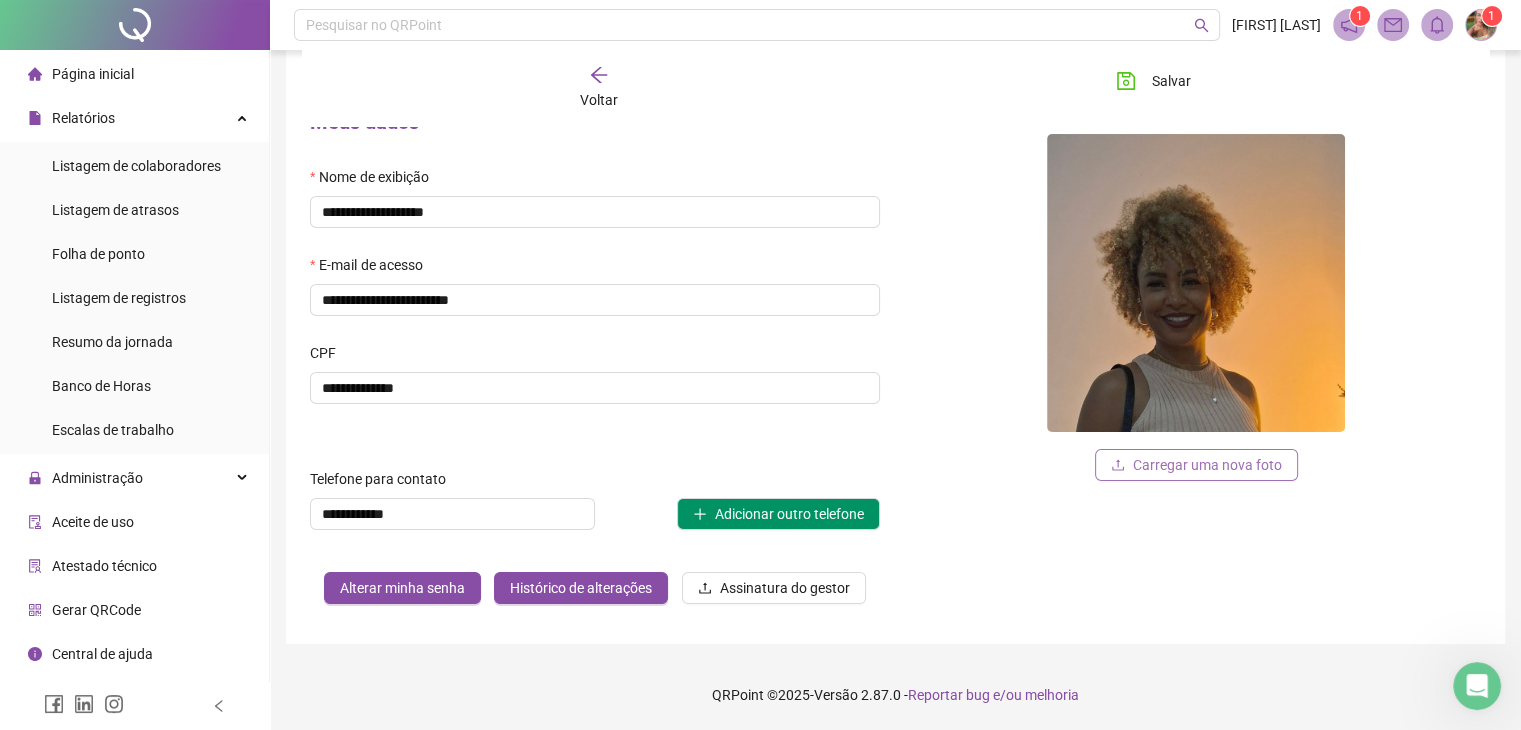 click on "Carregar uma nova foto" at bounding box center [1196, 465] 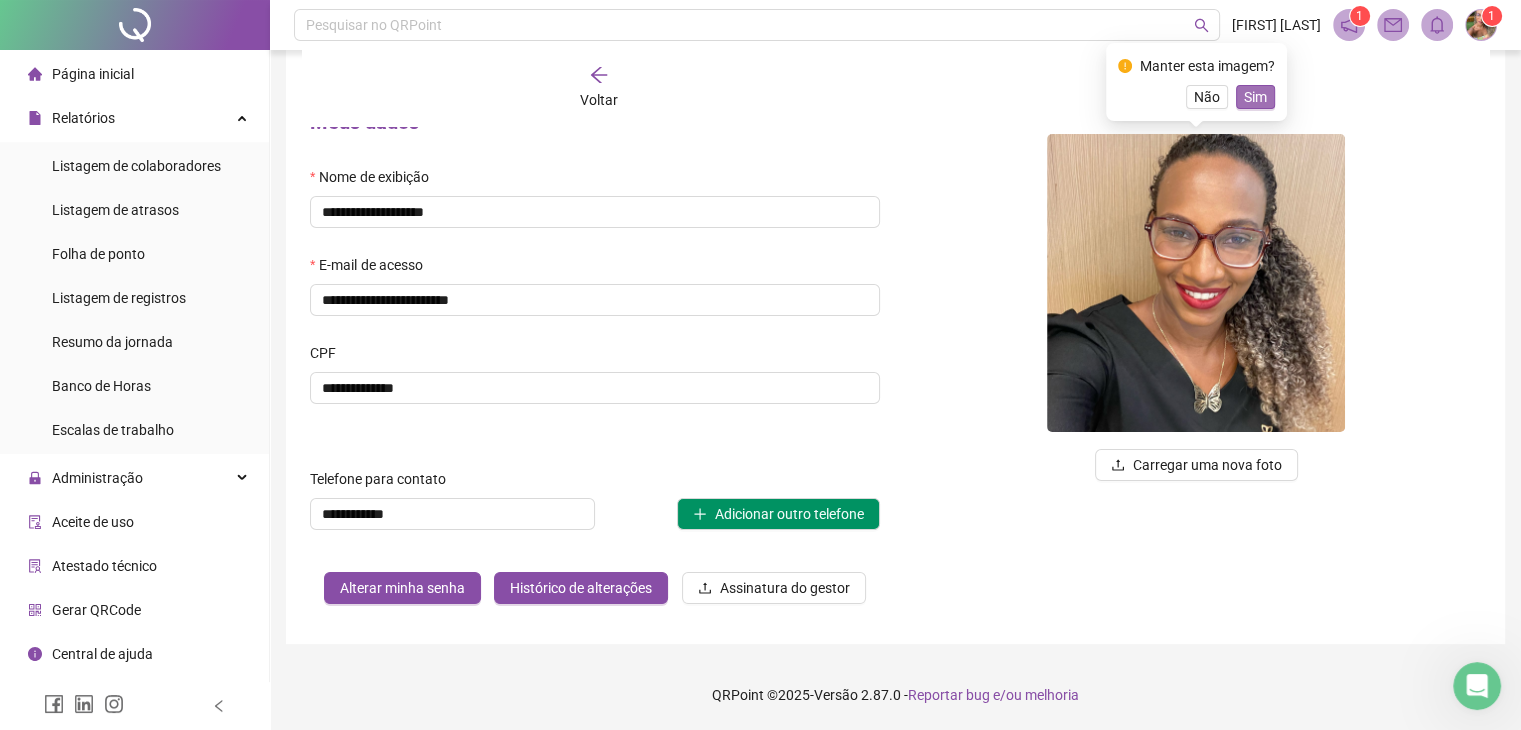 click on "Sim" at bounding box center (1255, 97) 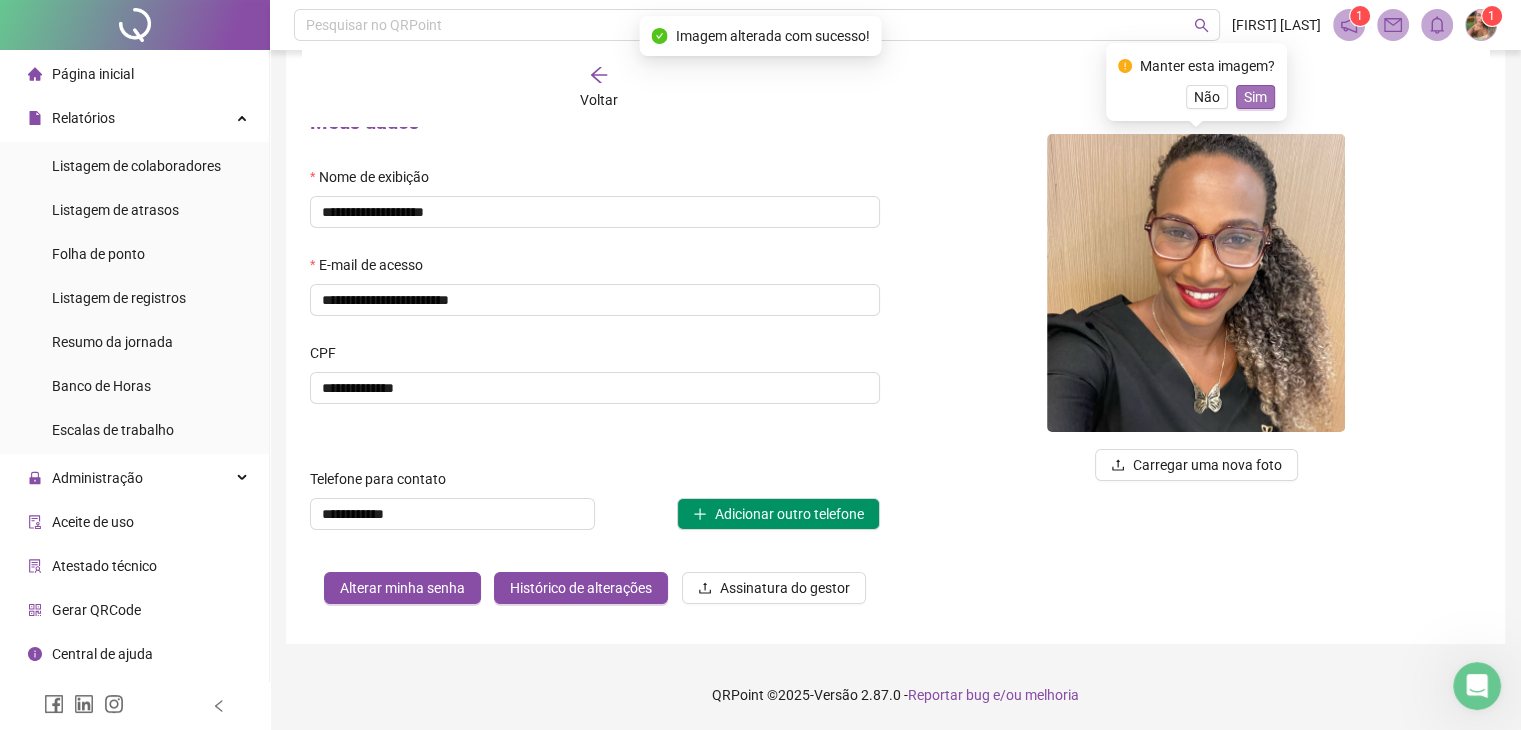 click on "**********" at bounding box center [760, 274] 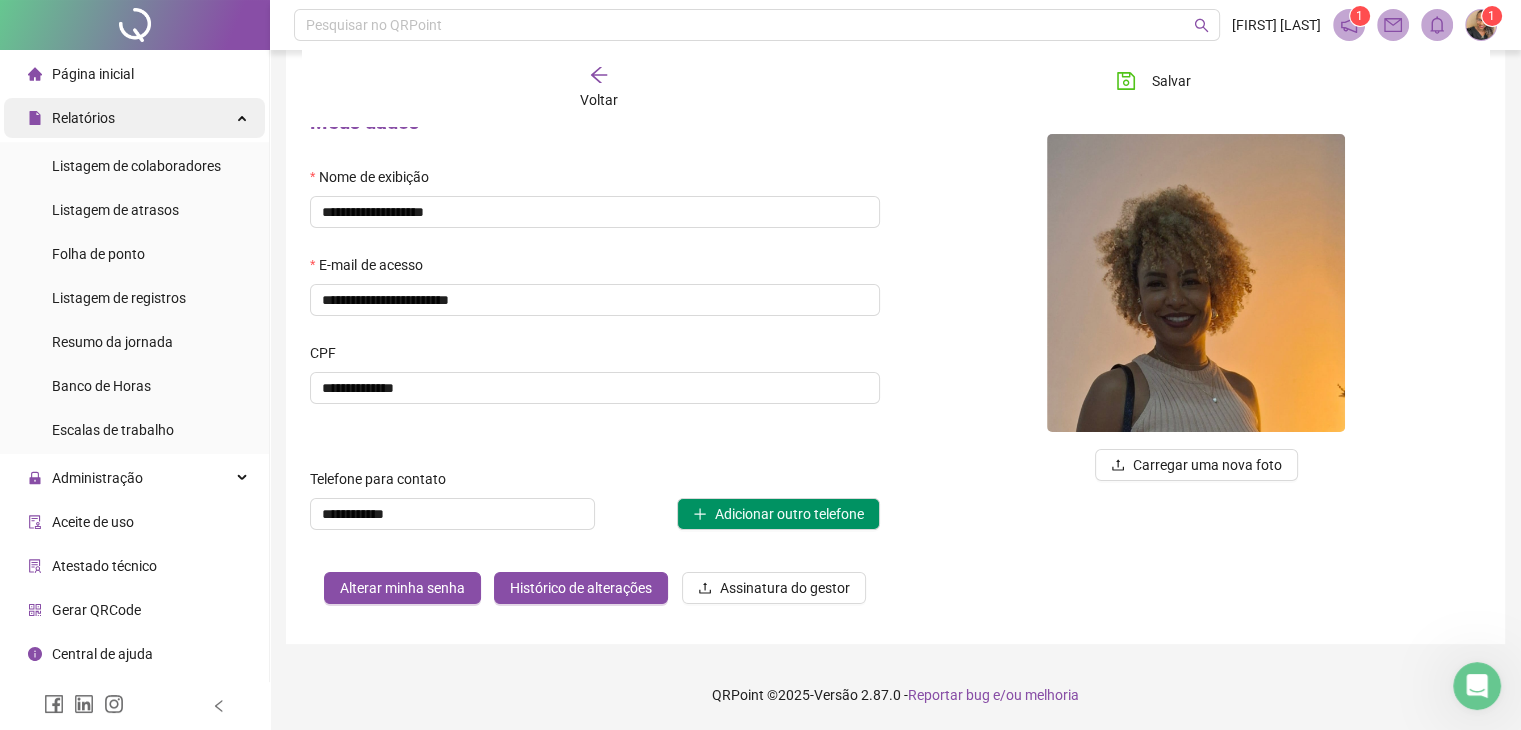 click on "Relatórios" at bounding box center [134, 118] 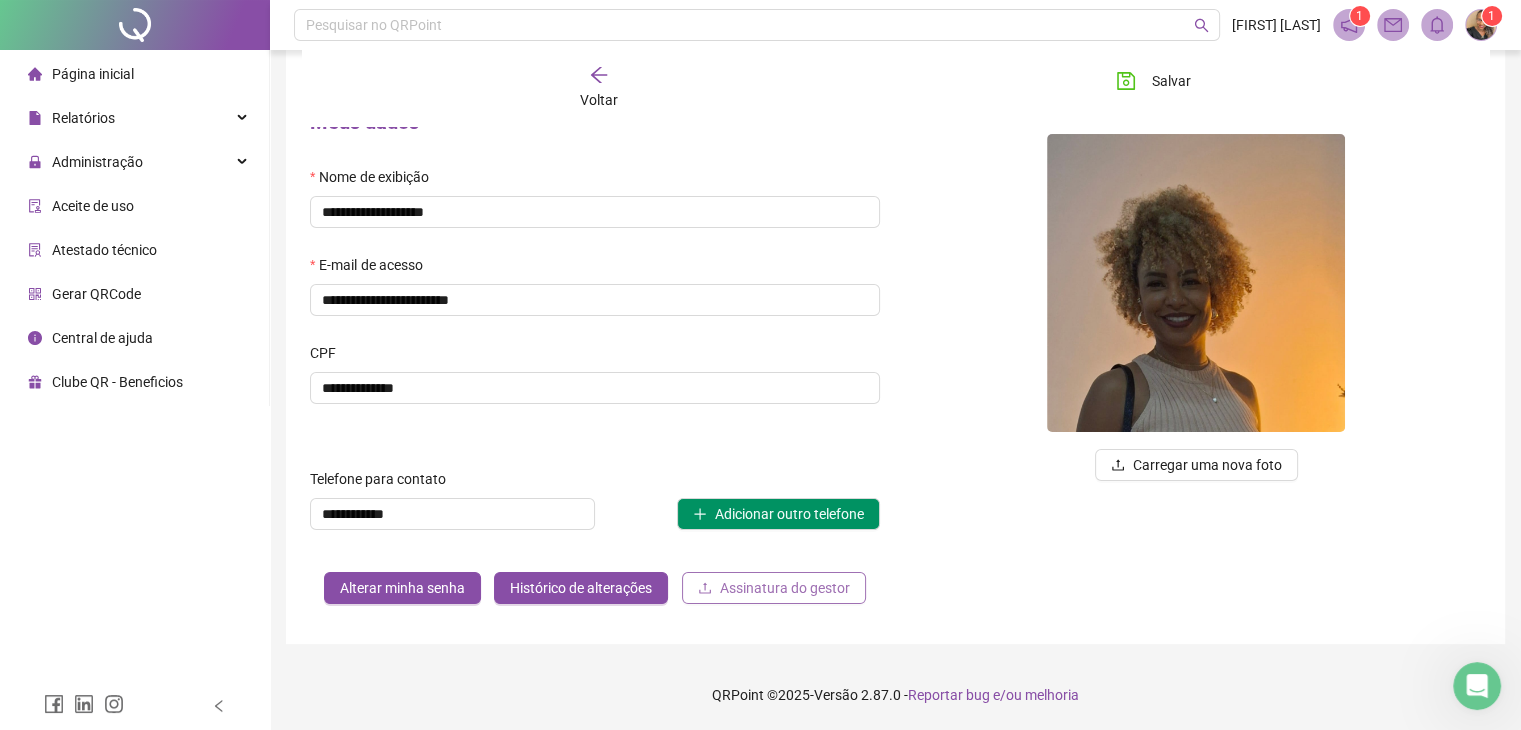 click on "Assinatura do gestor" at bounding box center (785, 588) 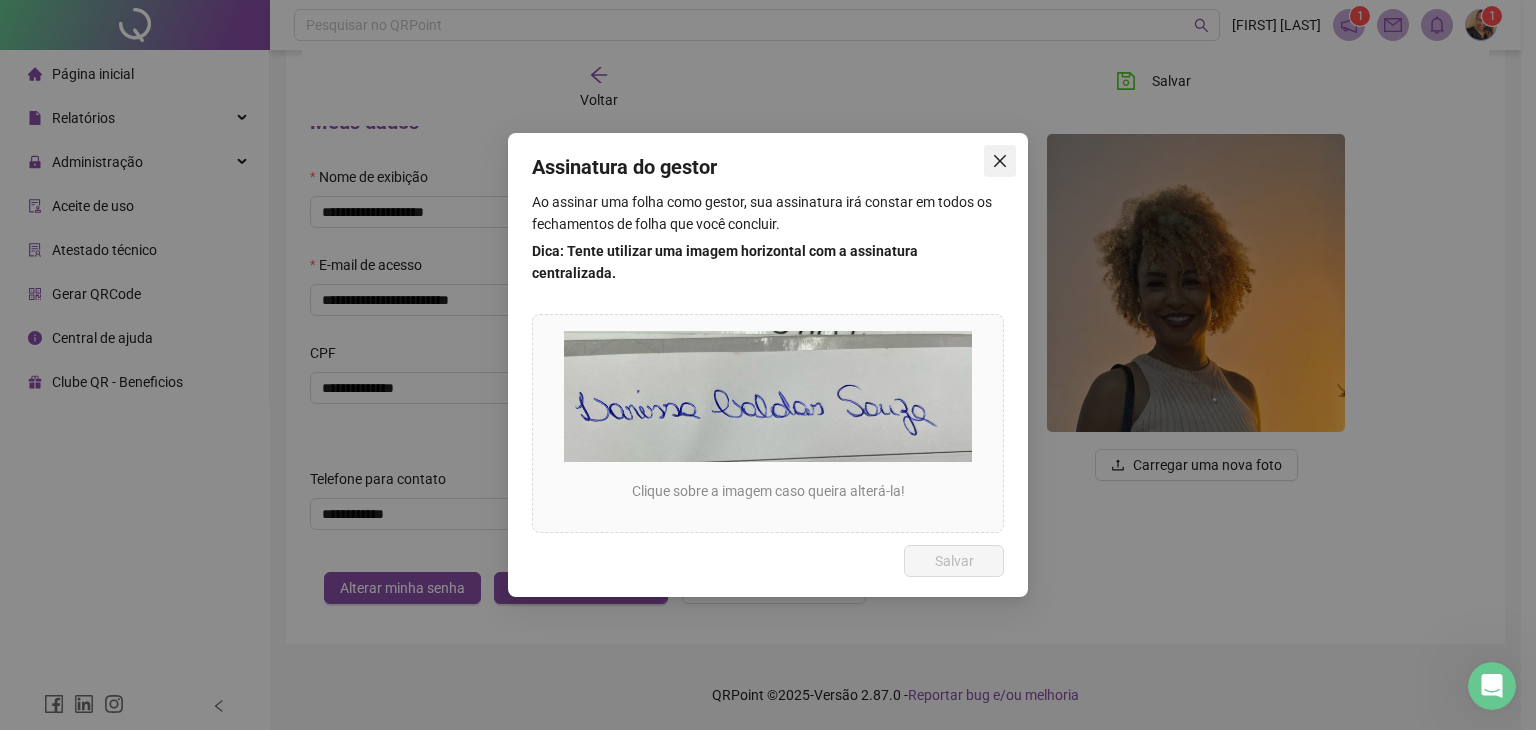 click 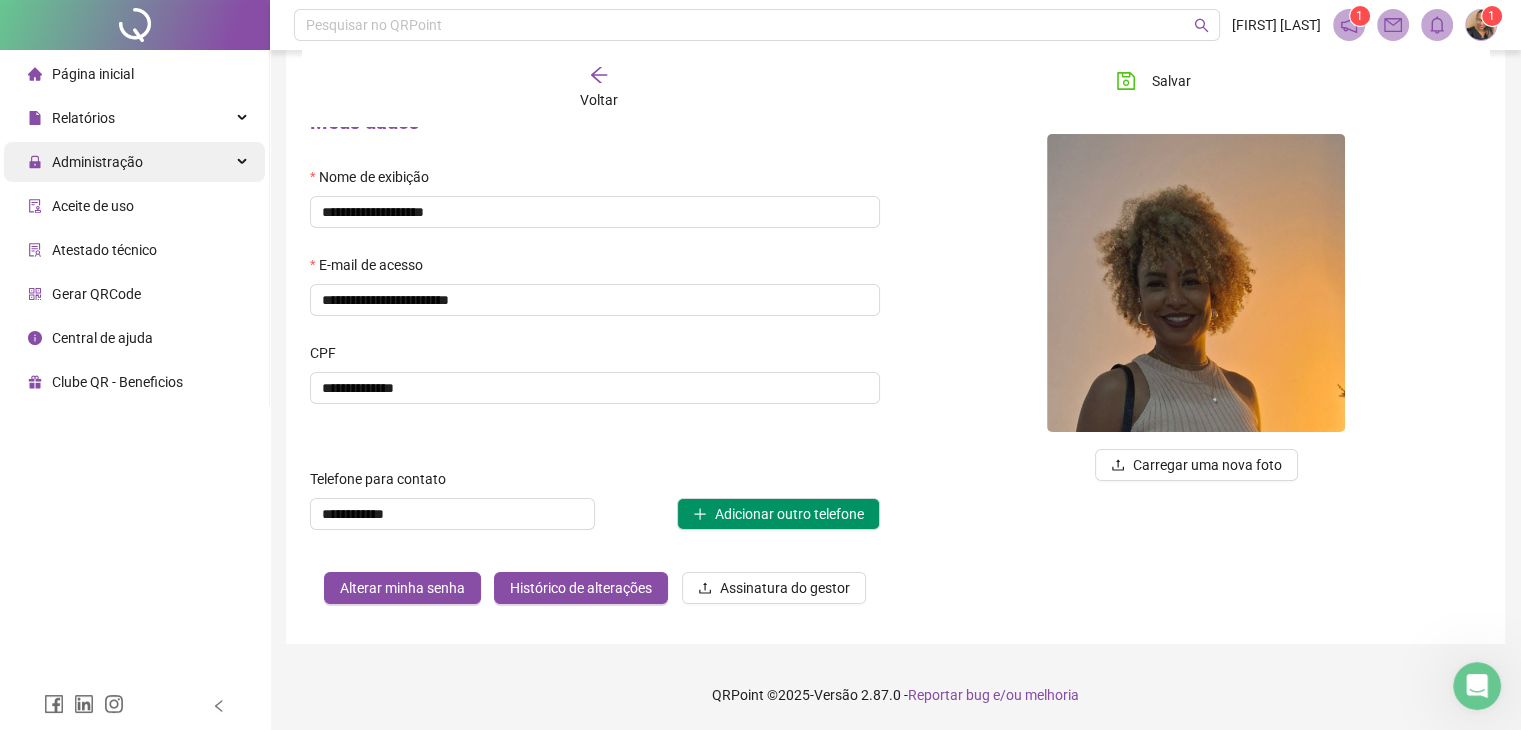 click on "Administração" at bounding box center [97, 162] 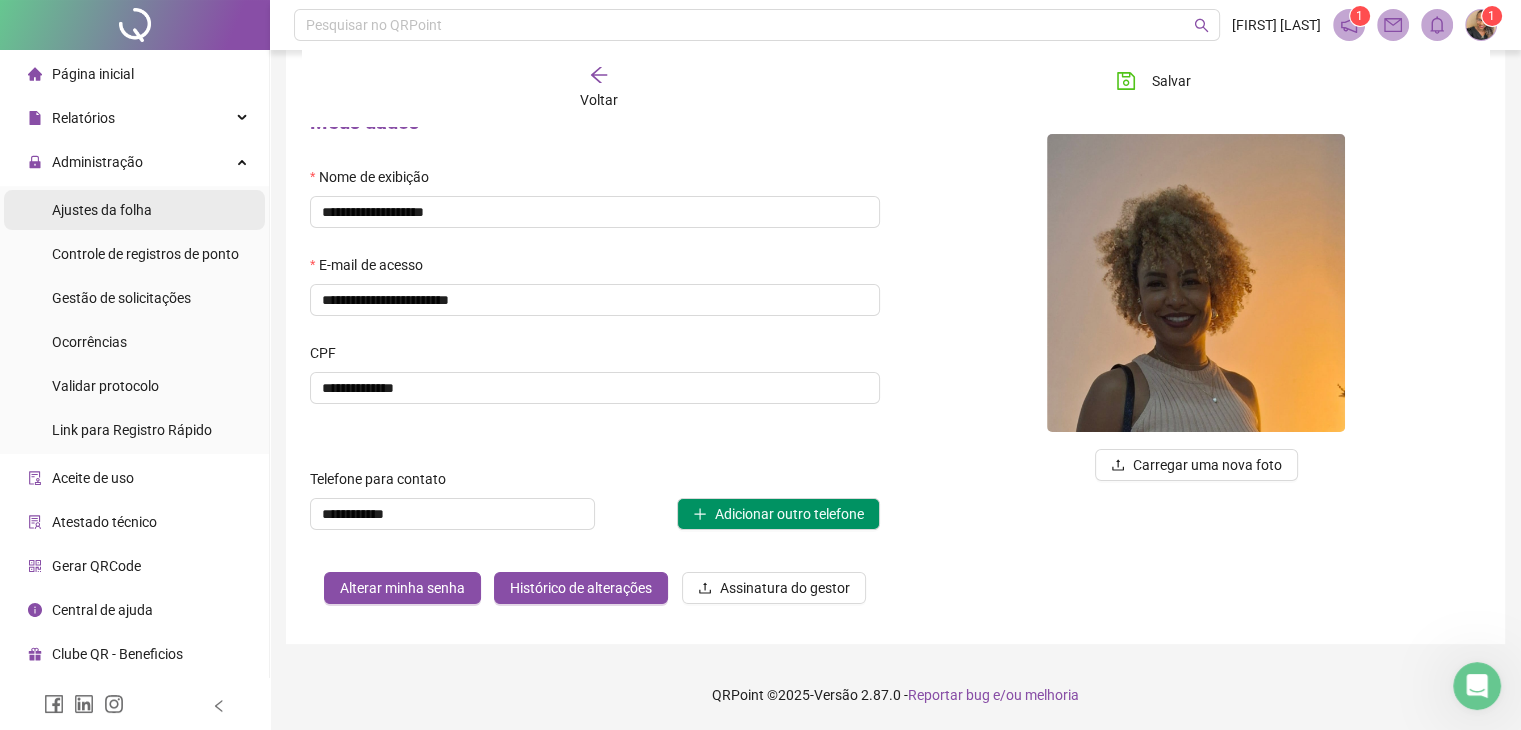 click on "Ajustes da folha" at bounding box center (102, 210) 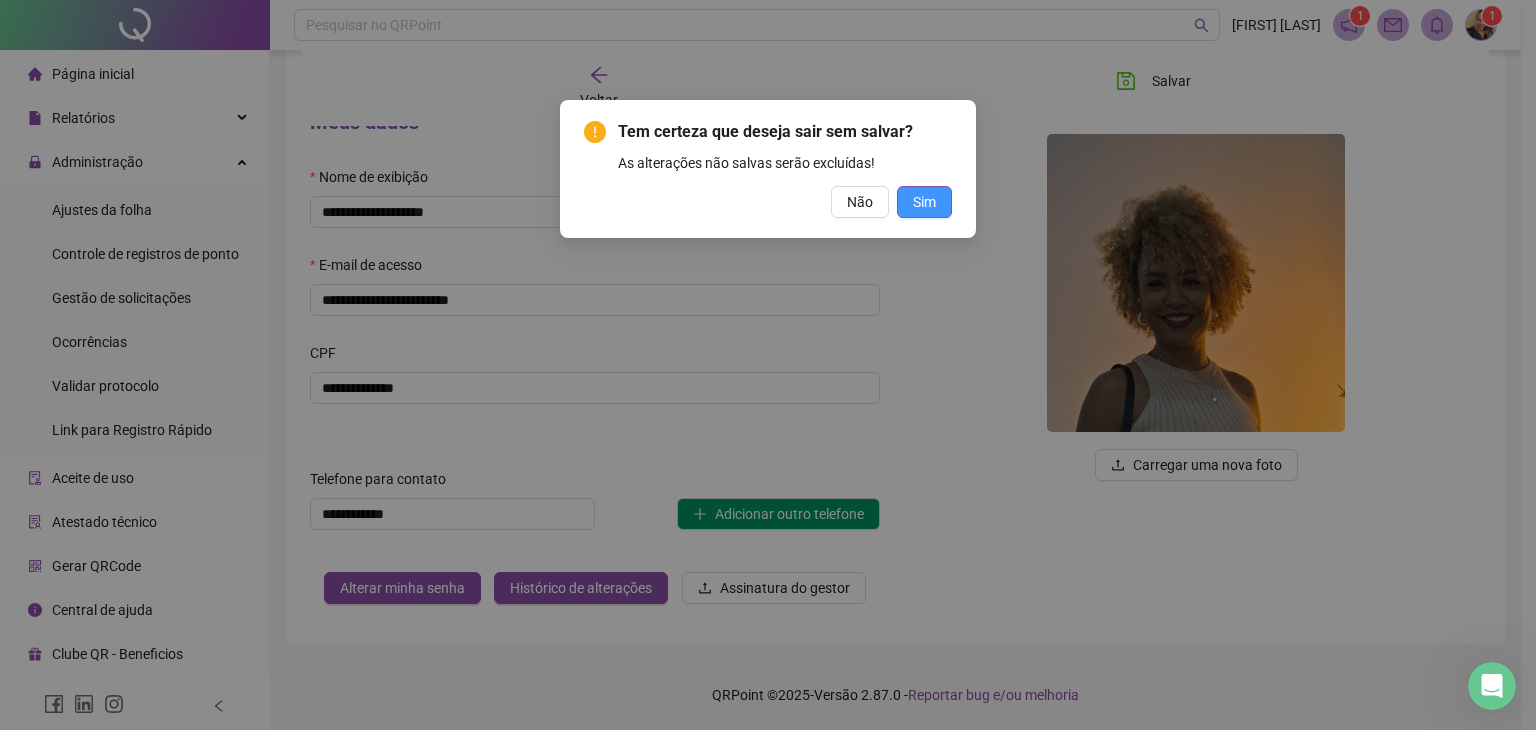click on "Sim" at bounding box center (924, 202) 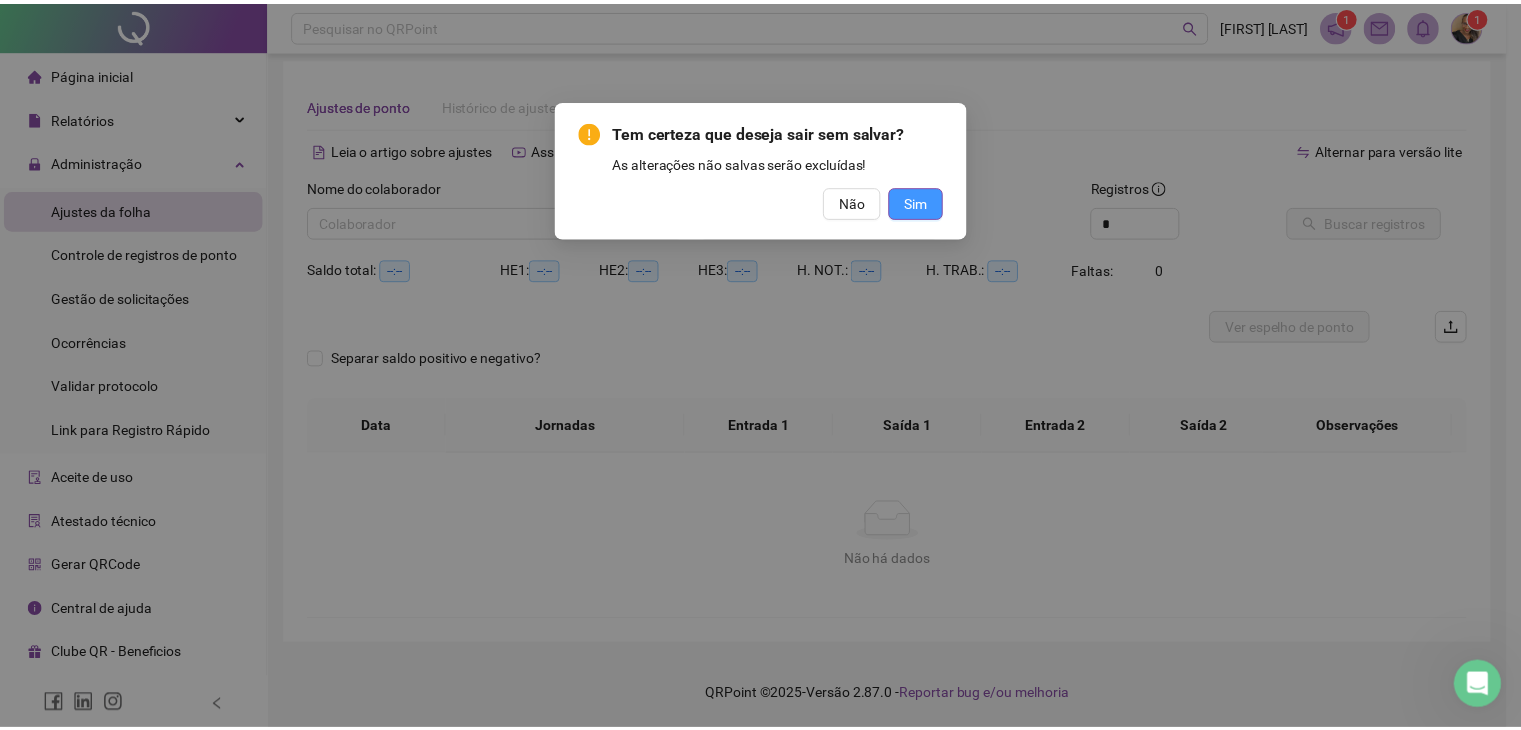 scroll, scrollTop: 8, scrollLeft: 0, axis: vertical 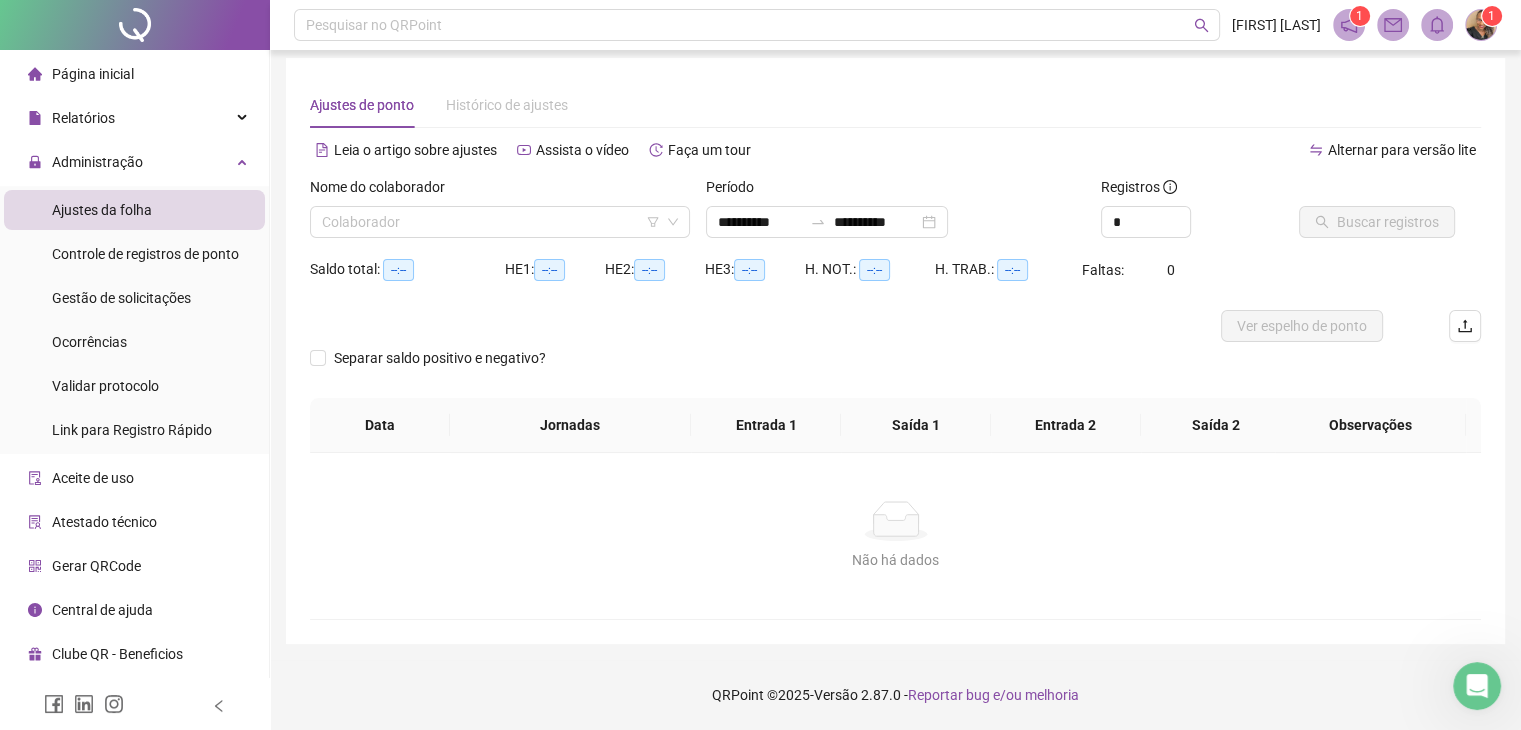 click on "1" at bounding box center [1492, 16] 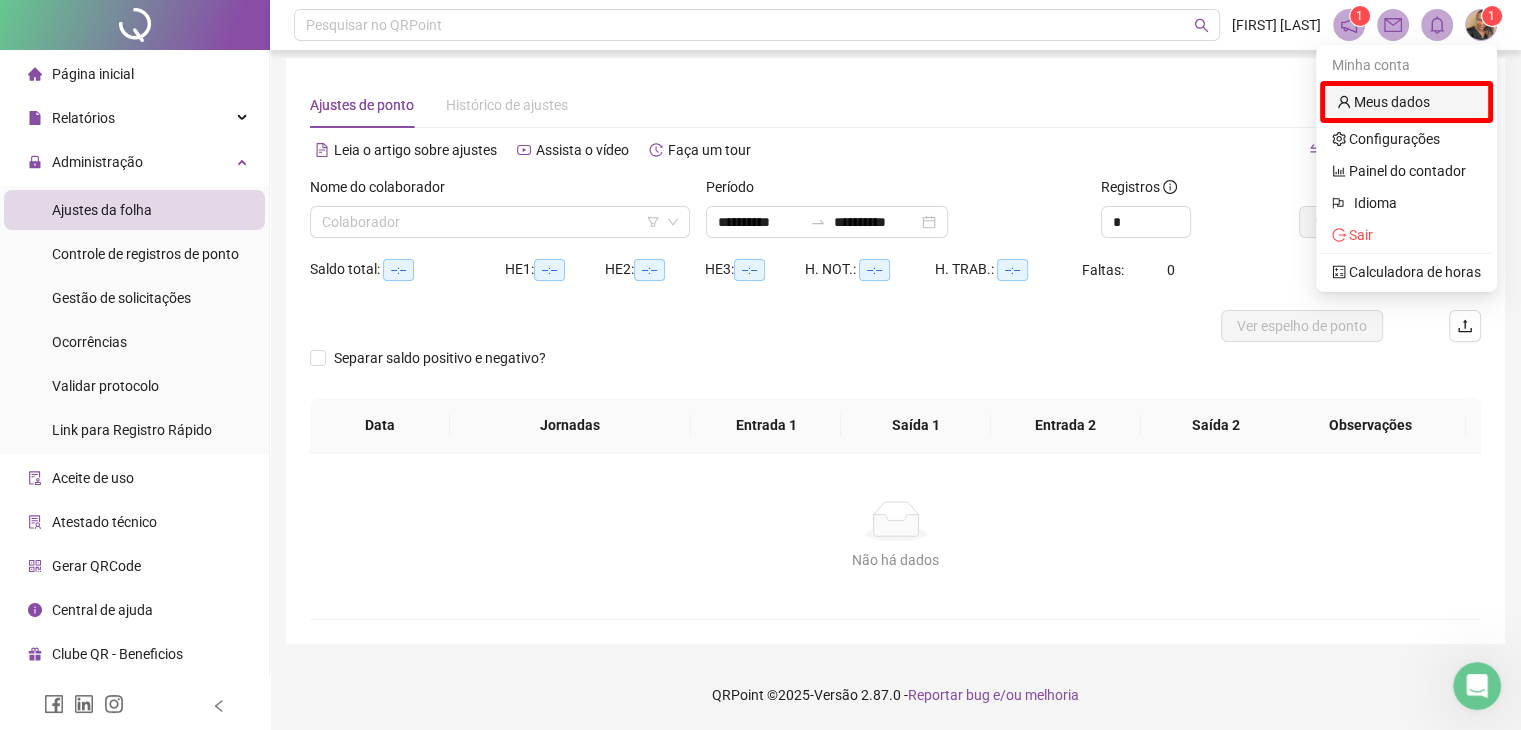click on "Meus dados" at bounding box center [1383, 102] 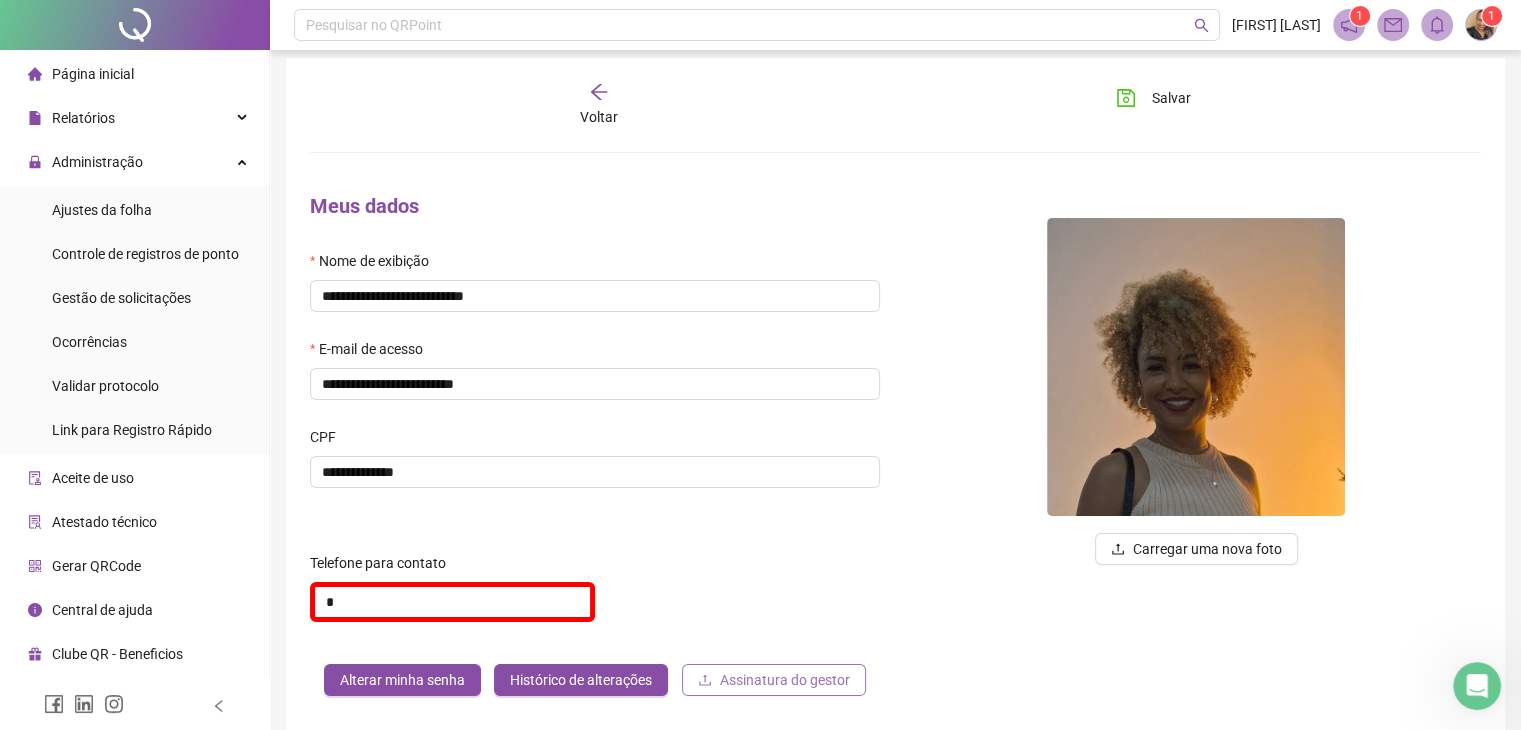 click on "Assinatura do gestor" at bounding box center [785, 680] 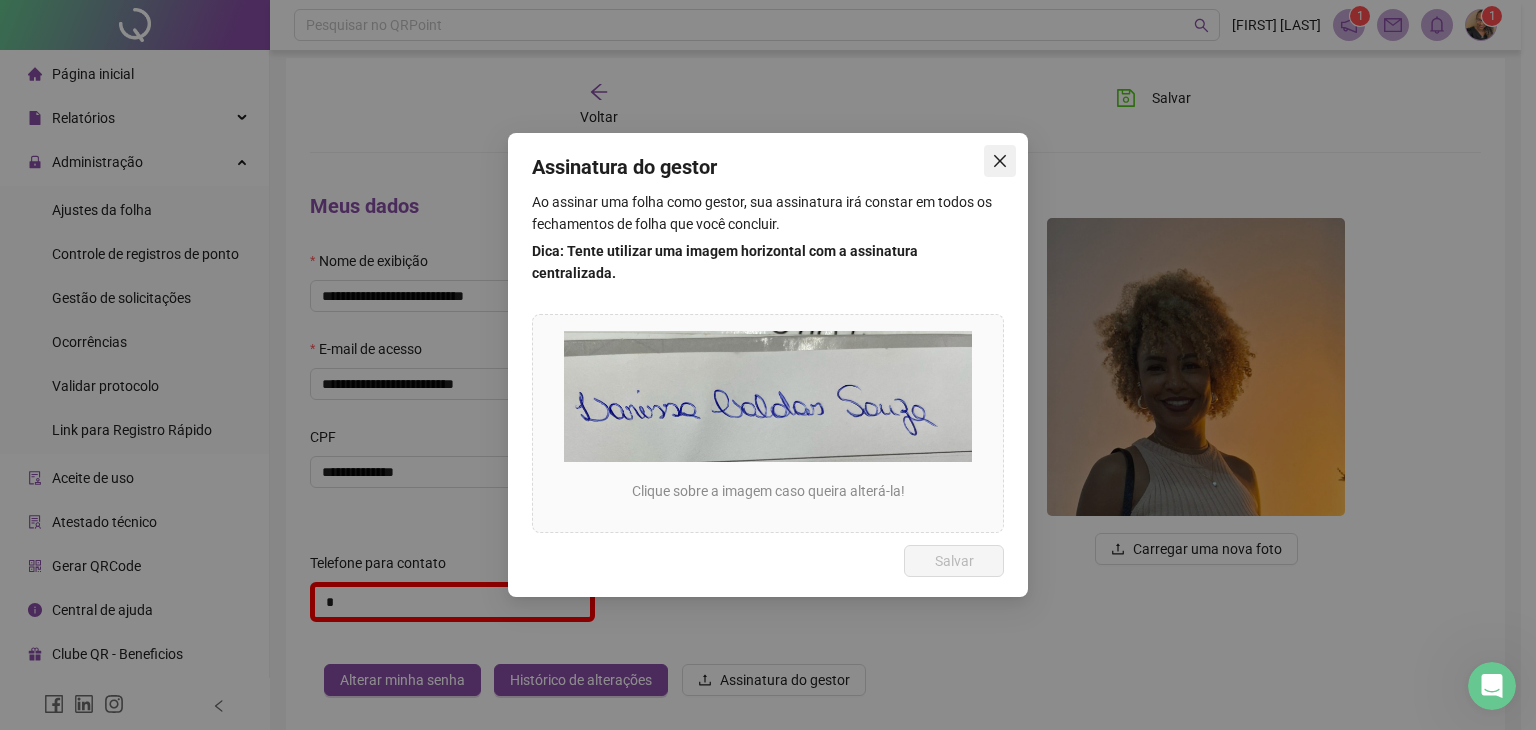 click 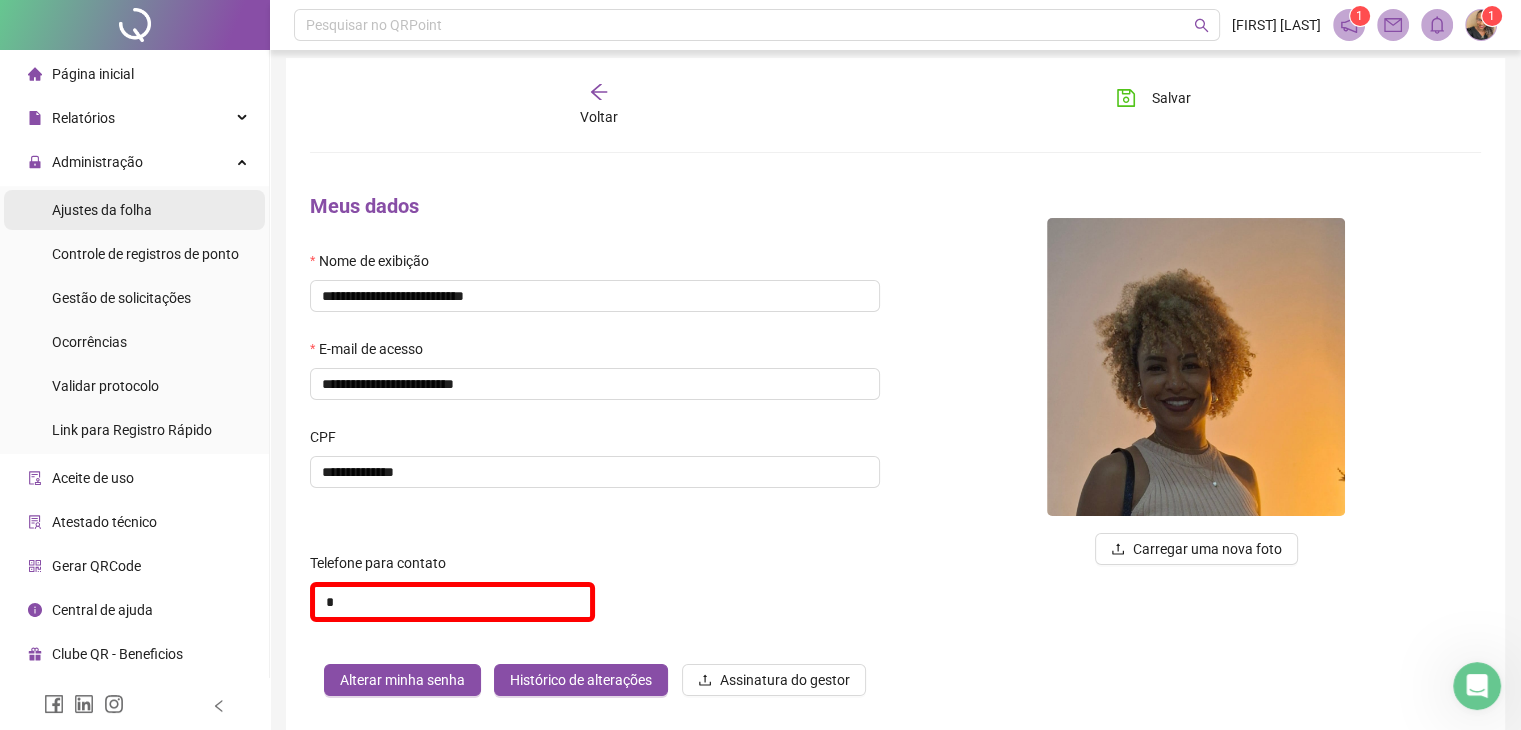 click on "Ajustes da folha" at bounding box center (102, 210) 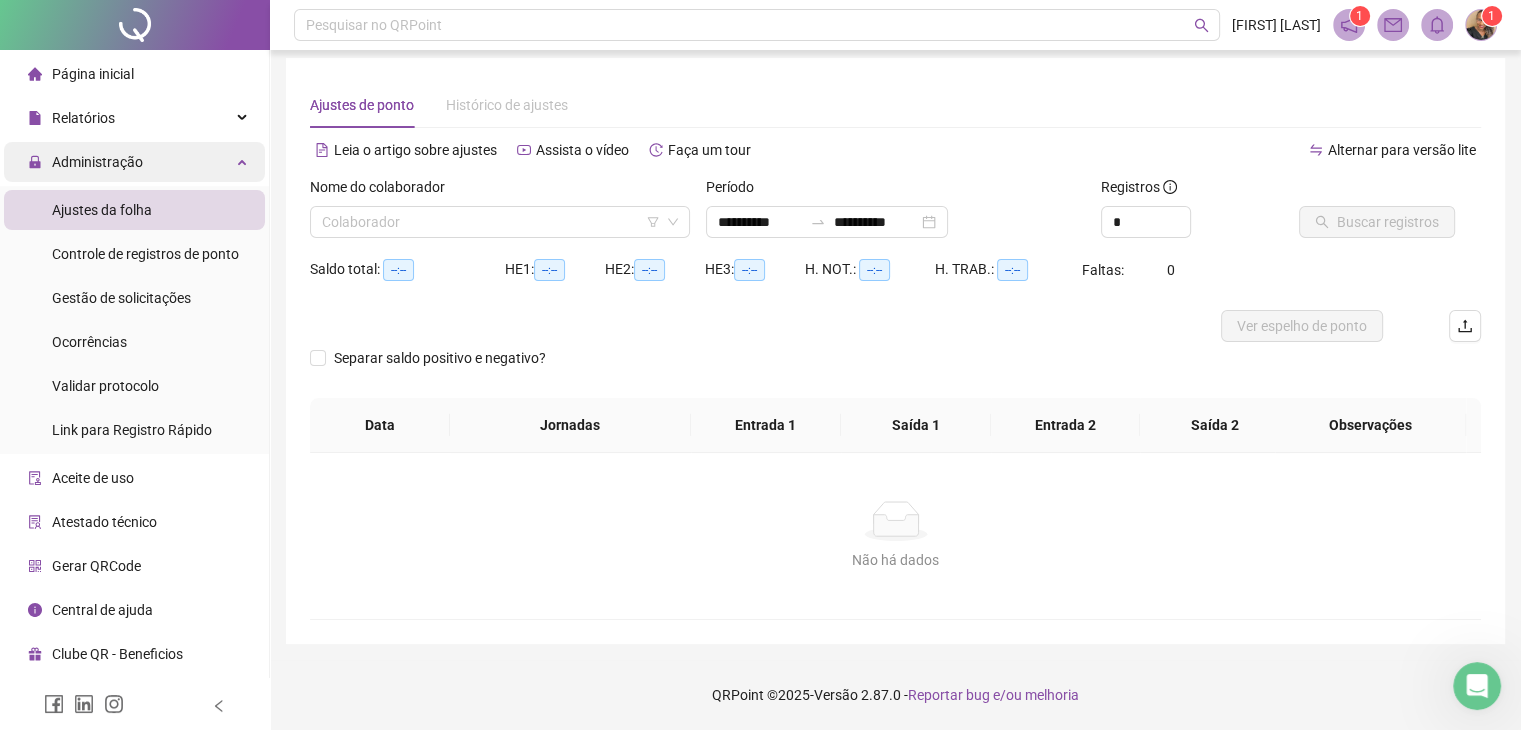 click on "Administração" at bounding box center [134, 162] 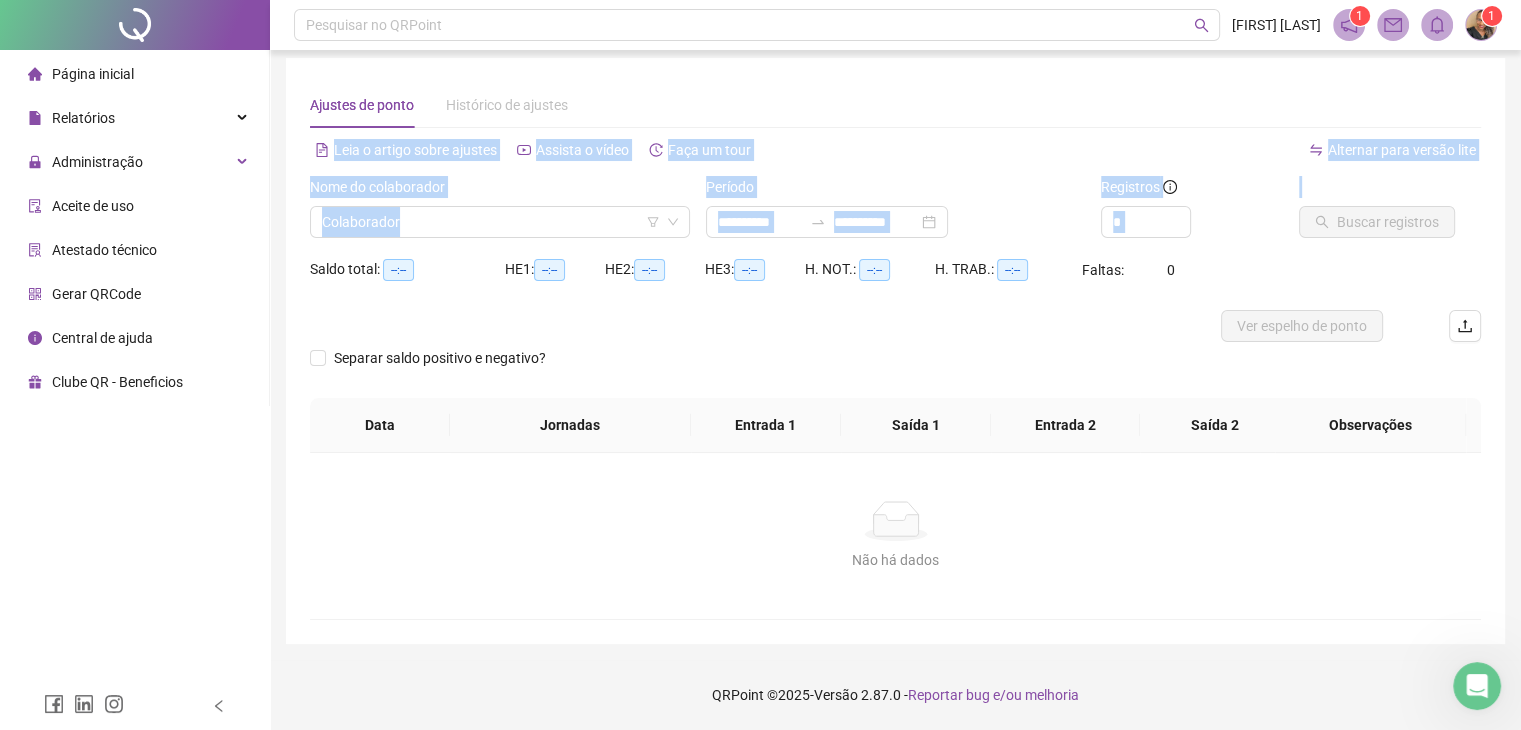 drag, startPoint x: 1516, startPoint y: 201, endPoint x: 1471, endPoint y: 99, distance: 111.48543 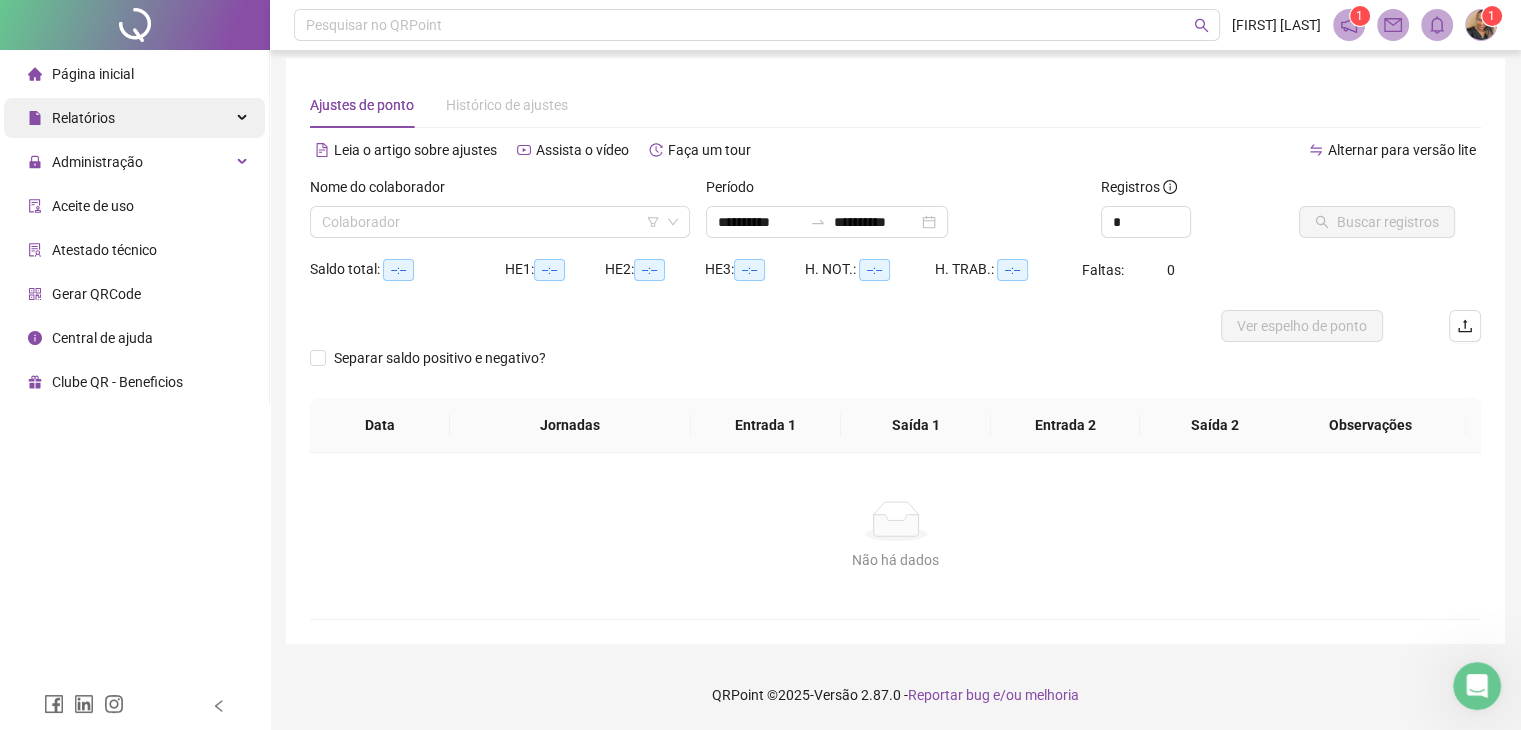 click on "Relatórios" at bounding box center (134, 118) 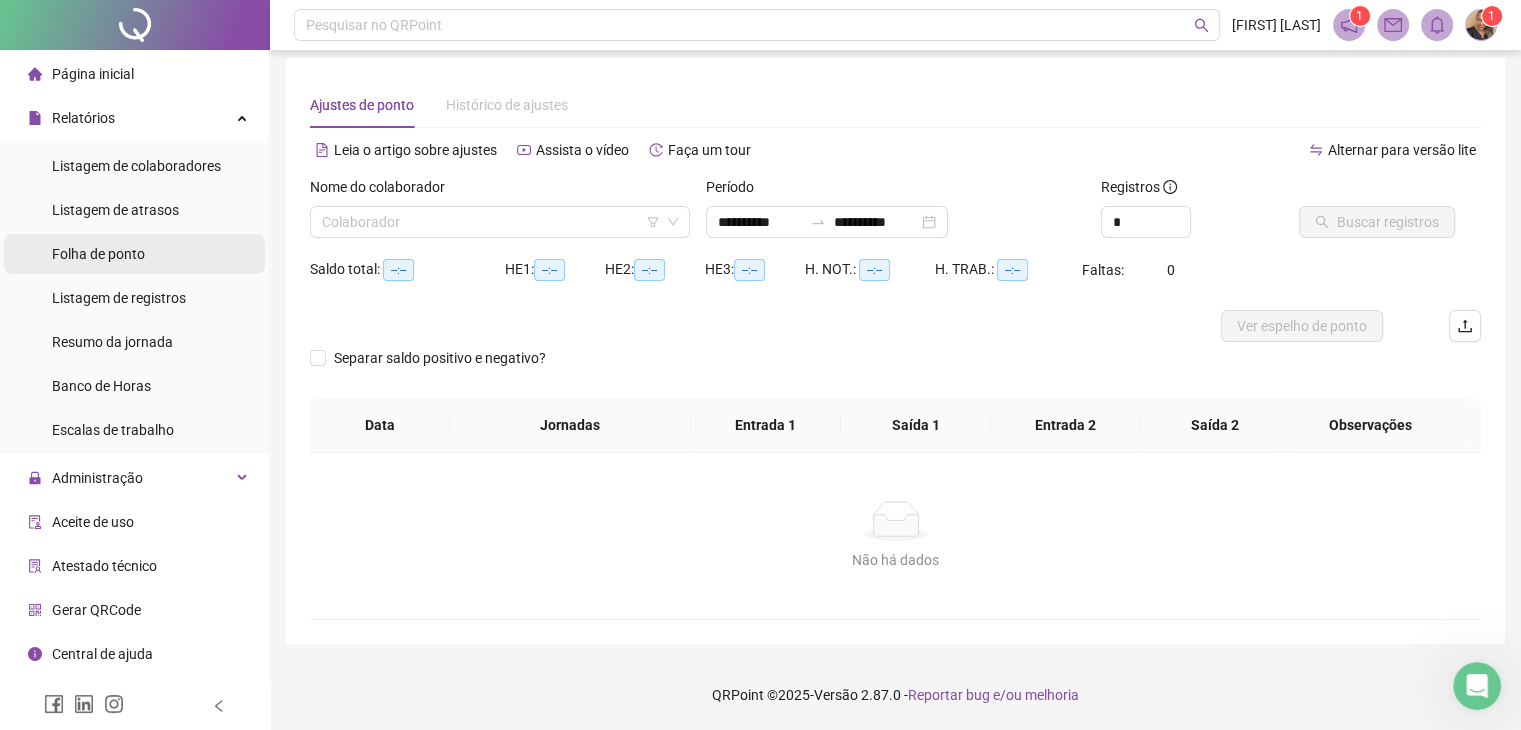 click on "Folha de ponto" at bounding box center [134, 254] 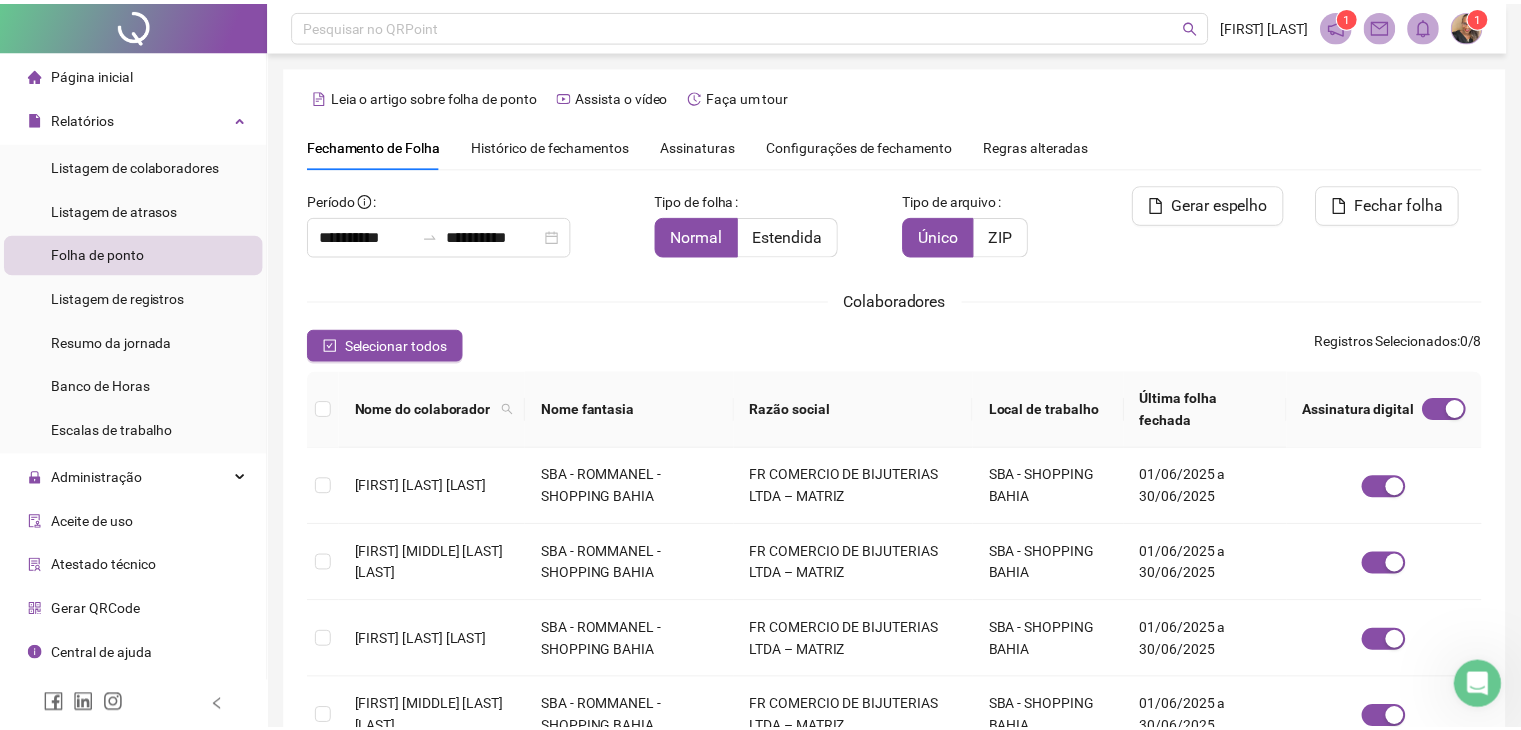 scroll, scrollTop: 44, scrollLeft: 0, axis: vertical 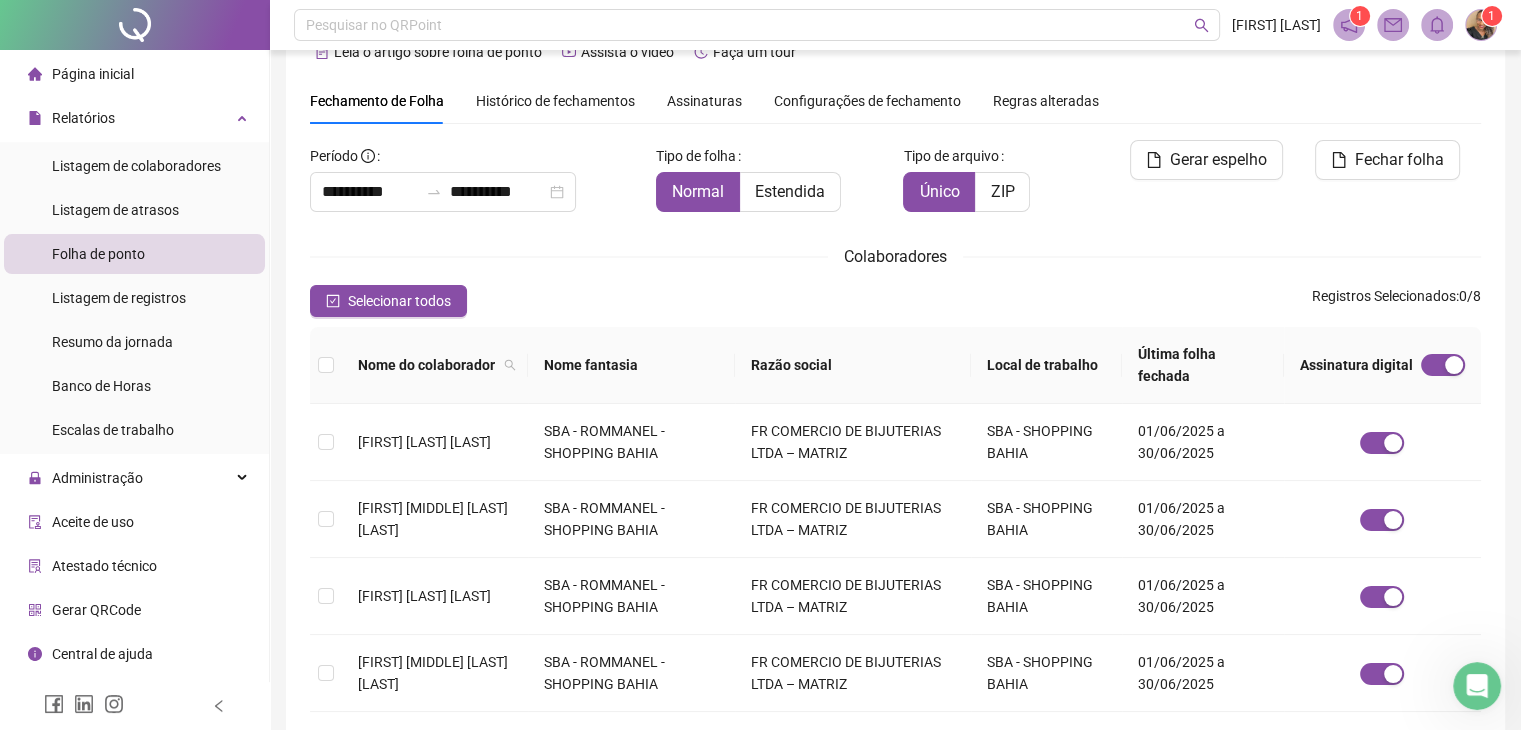 click on "Assinaturas" at bounding box center (704, 101) 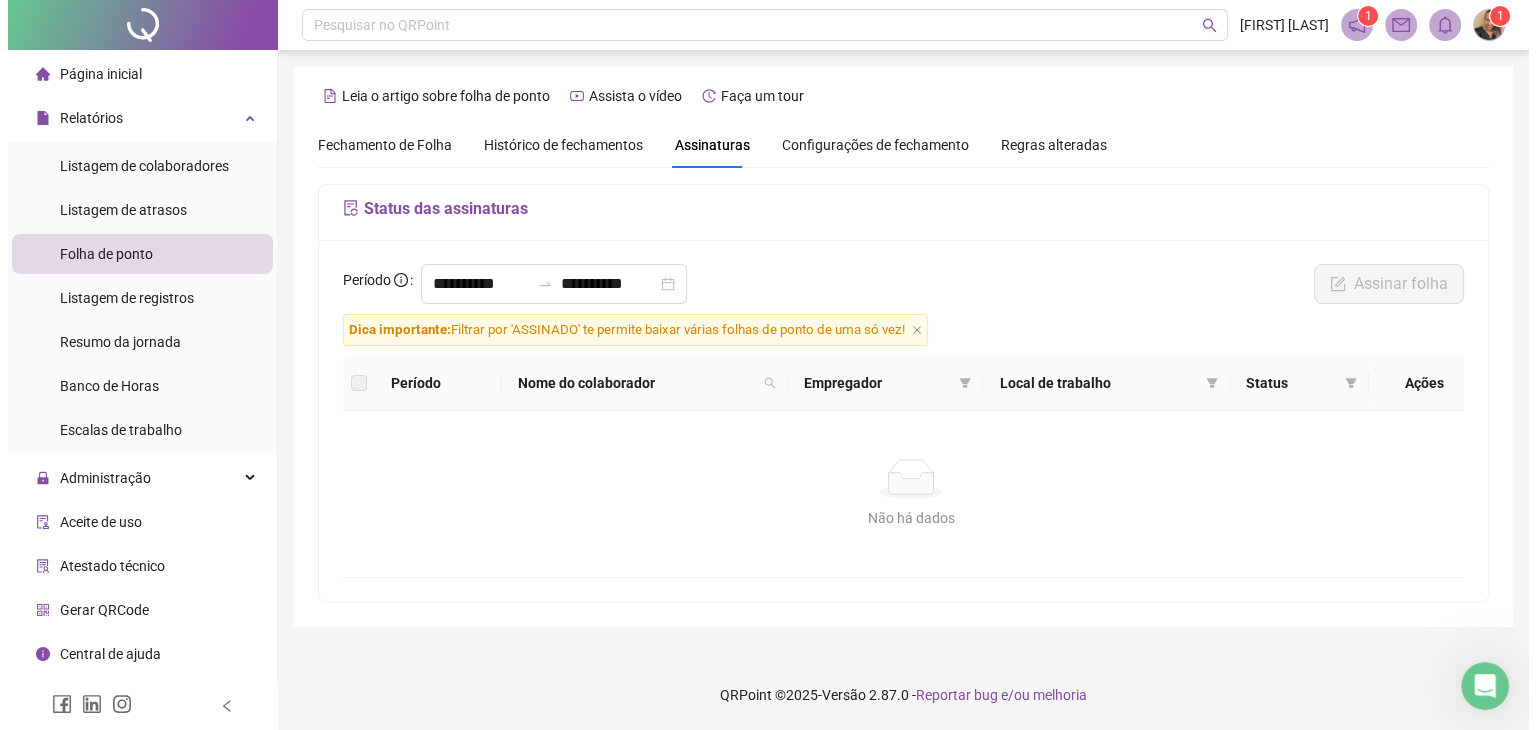 scroll, scrollTop: 0, scrollLeft: 0, axis: both 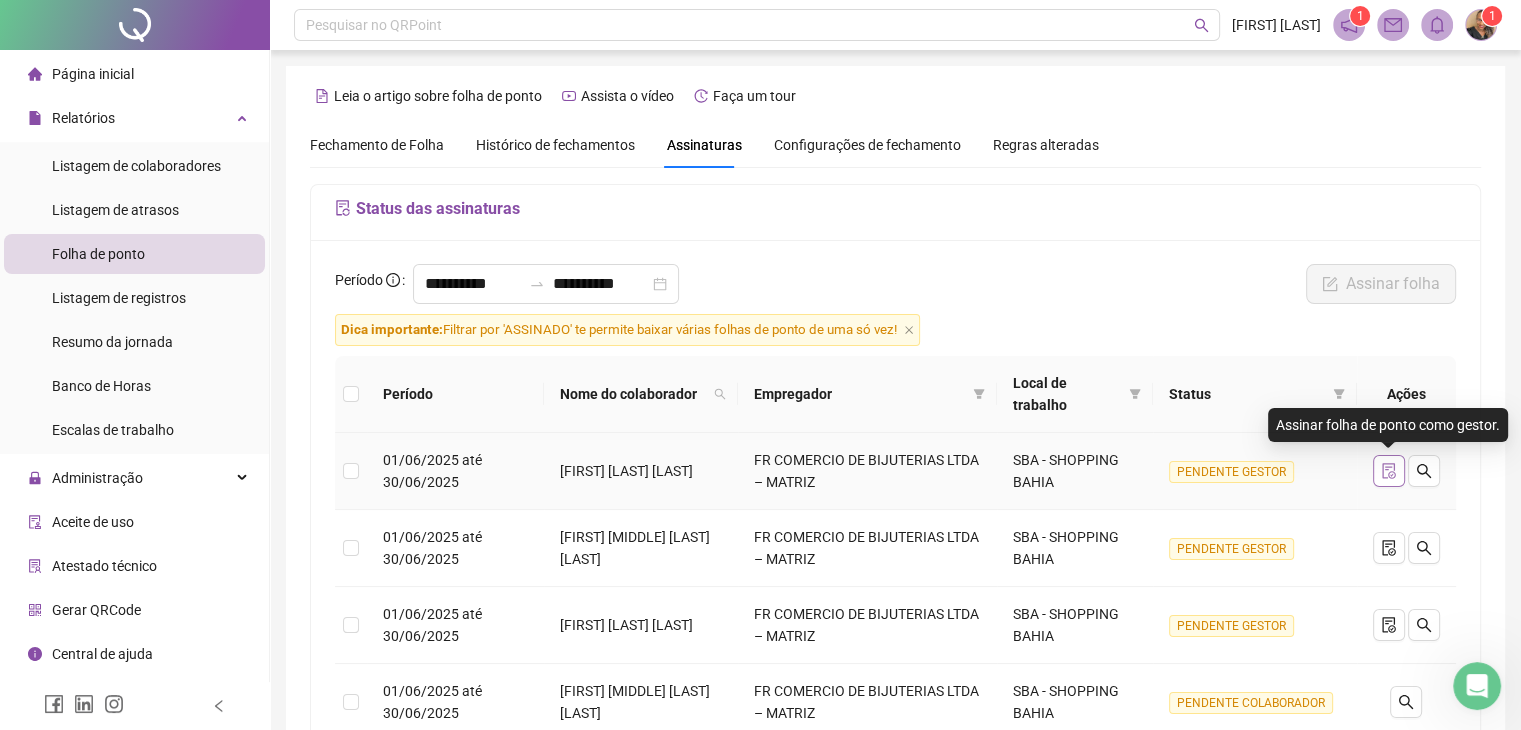 click 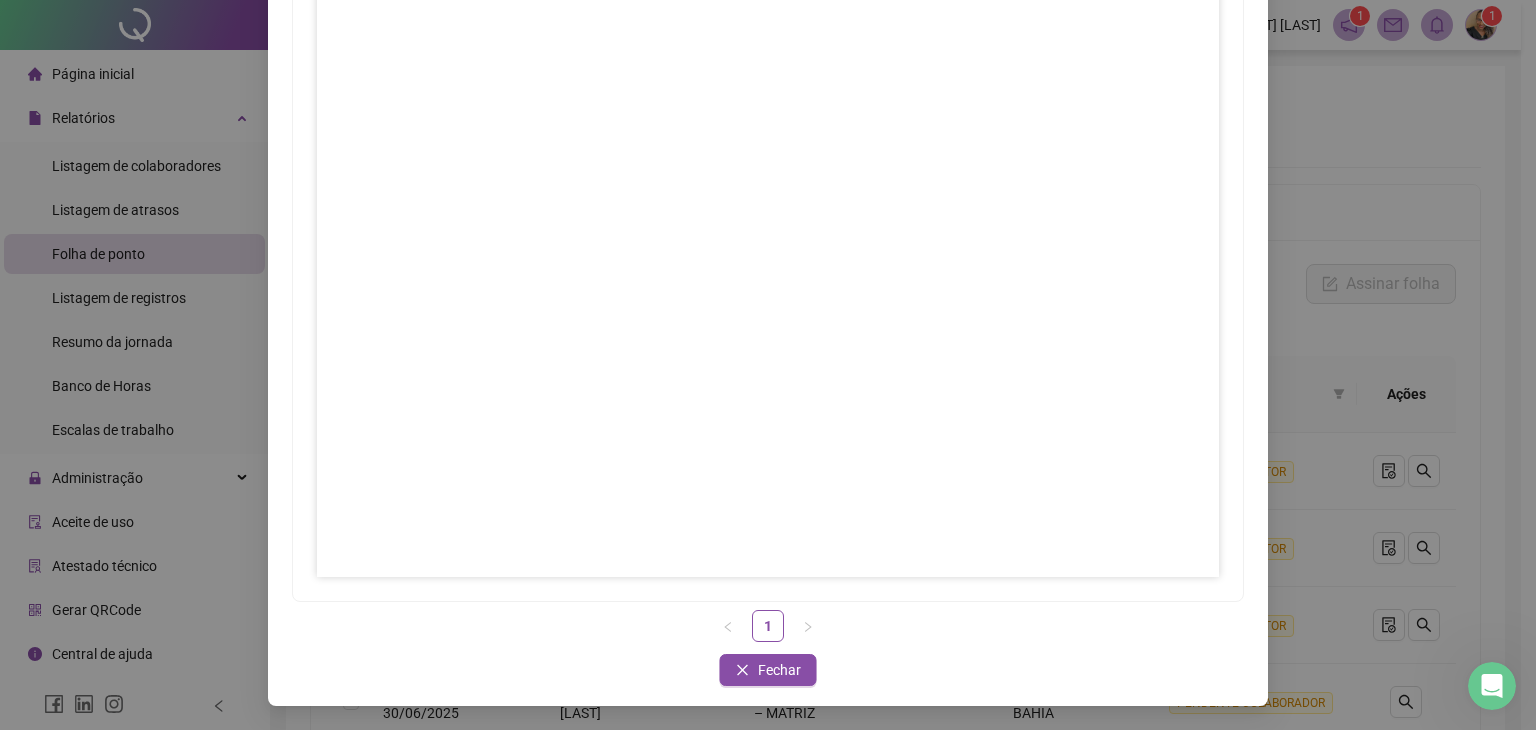 scroll, scrollTop: 104, scrollLeft: 0, axis: vertical 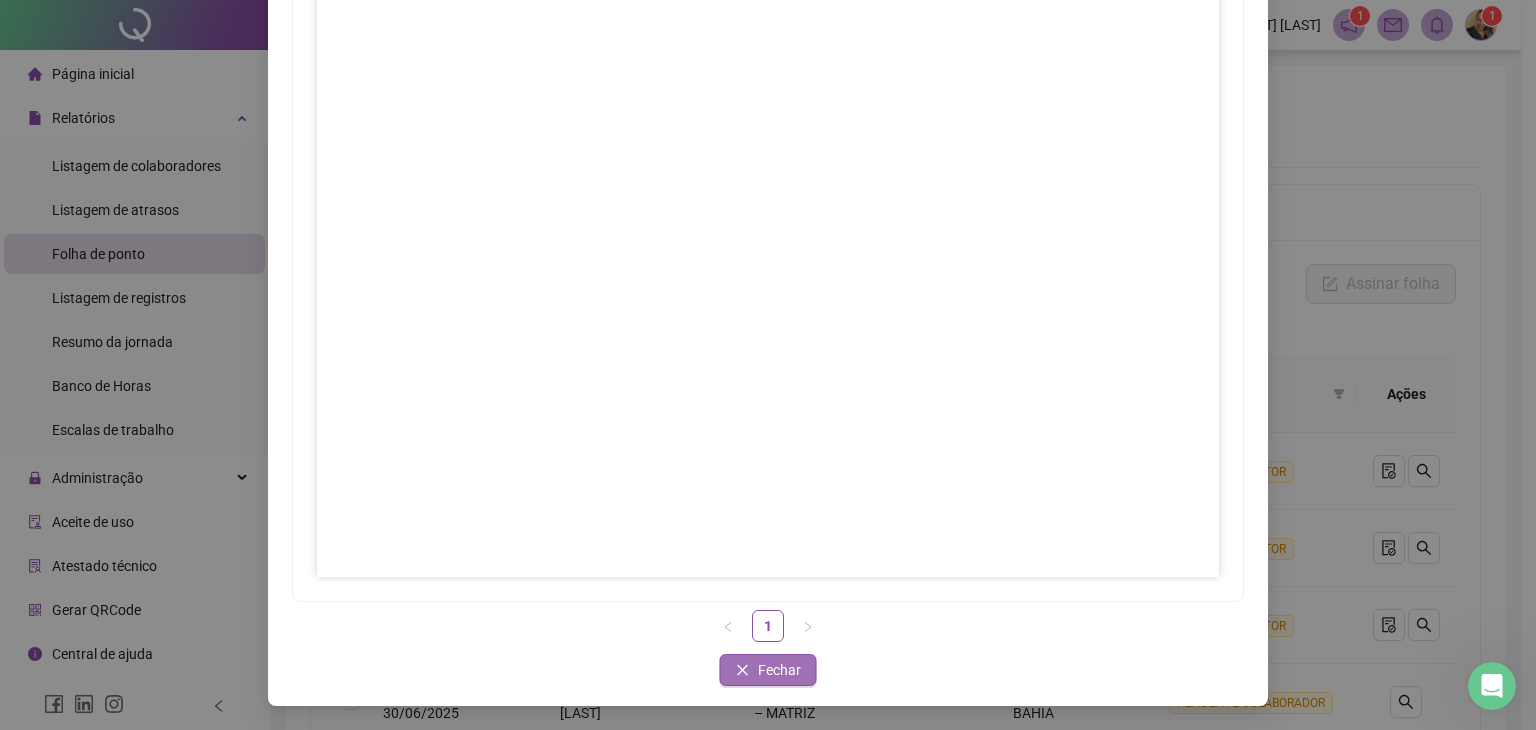 click on "Fechar" at bounding box center [768, 670] 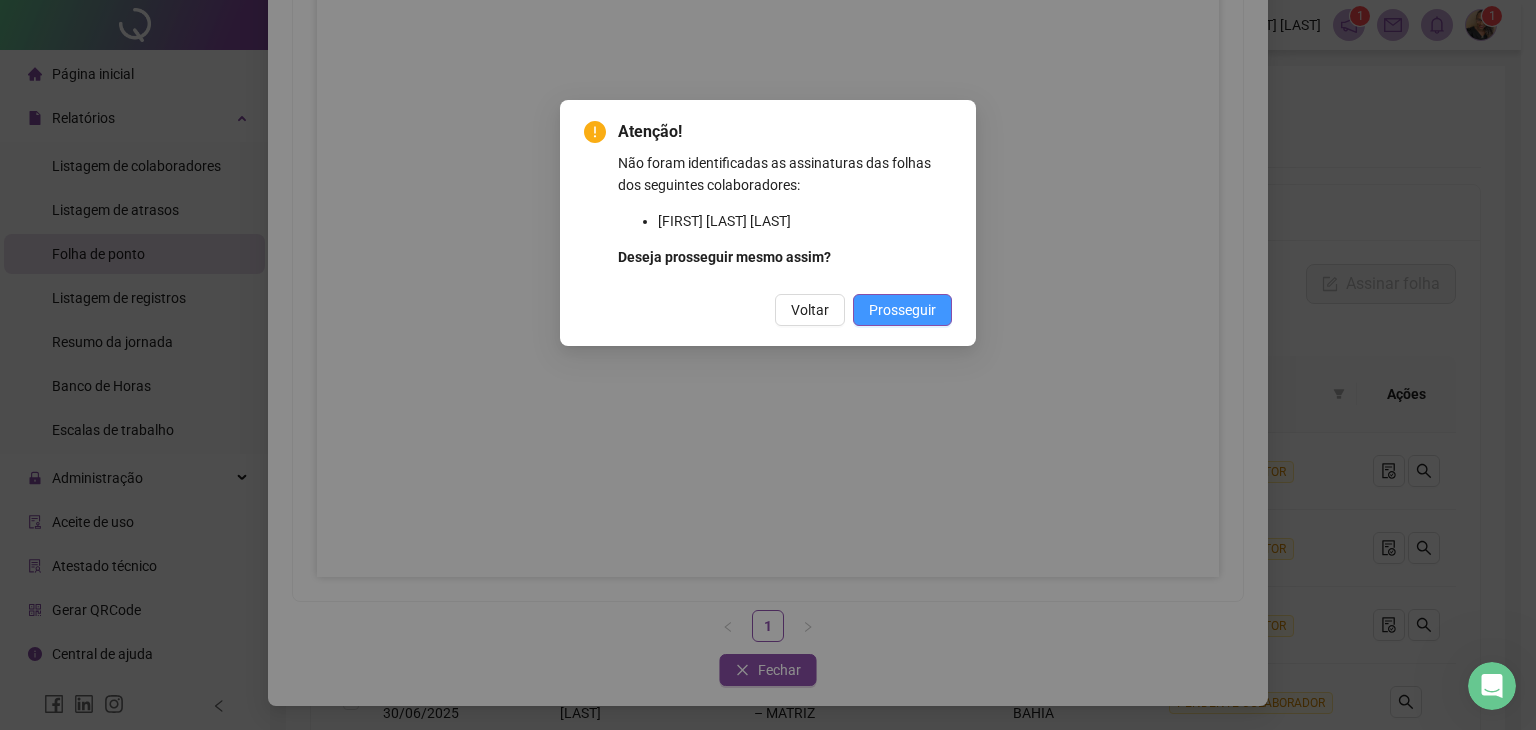 click on "Prosseguir" at bounding box center (902, 310) 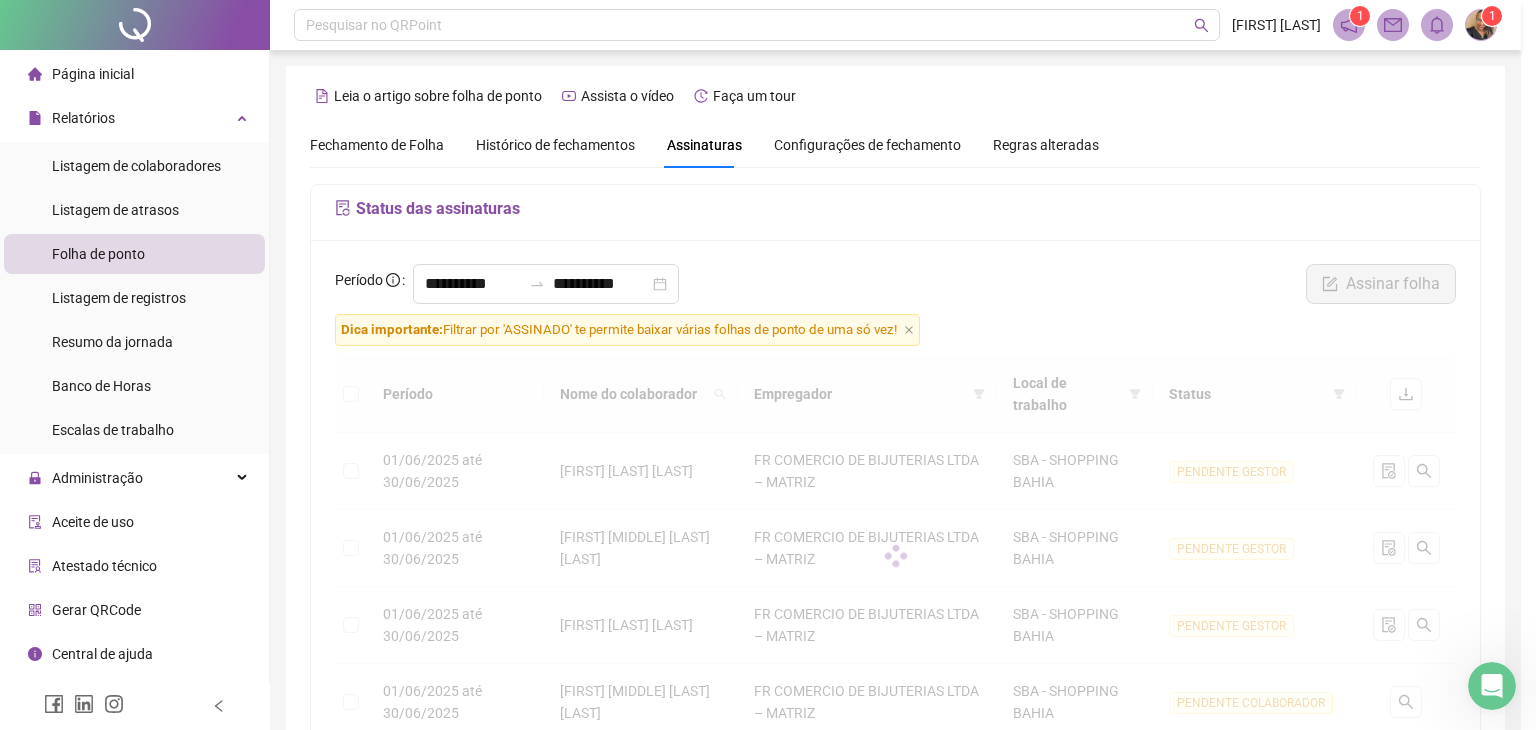 scroll, scrollTop: 100, scrollLeft: 0, axis: vertical 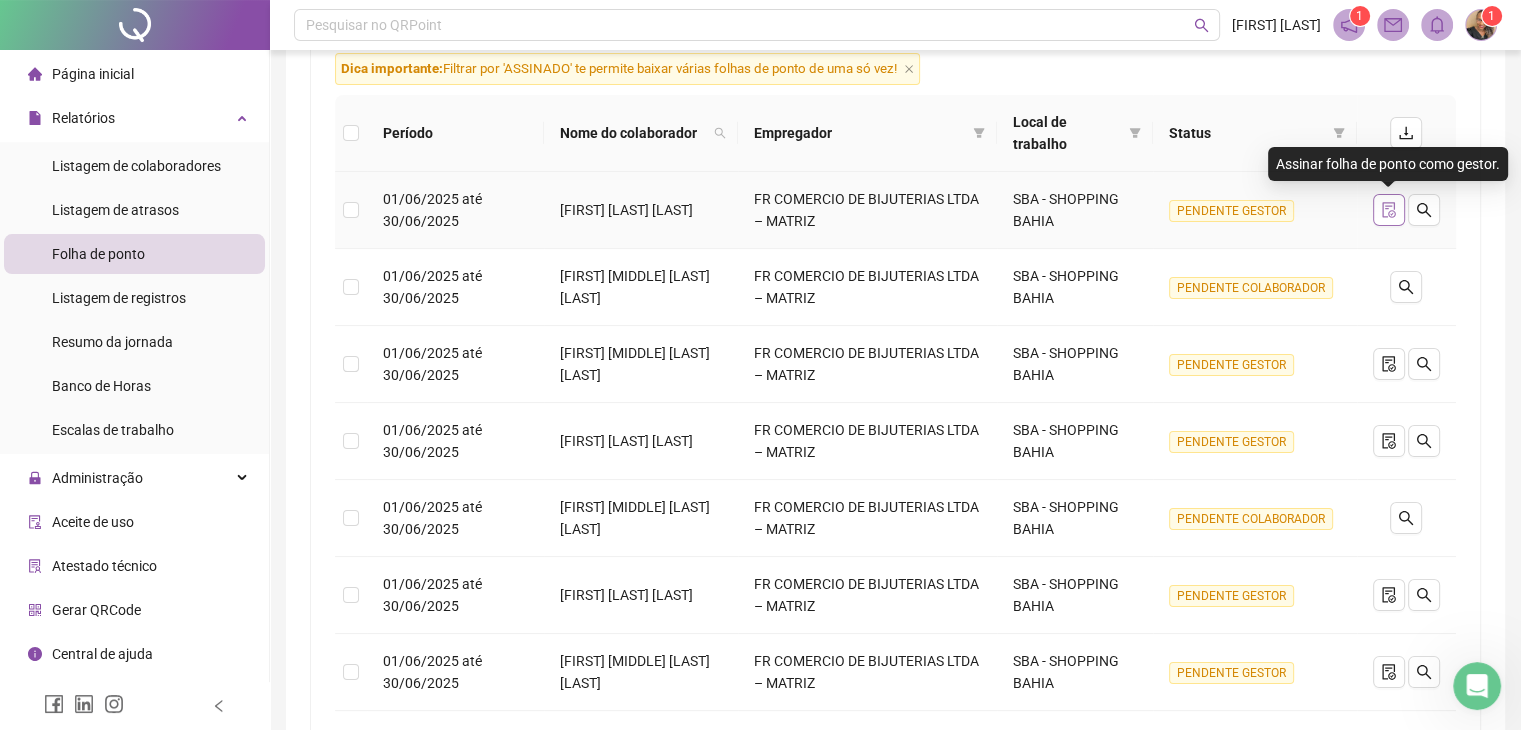 click 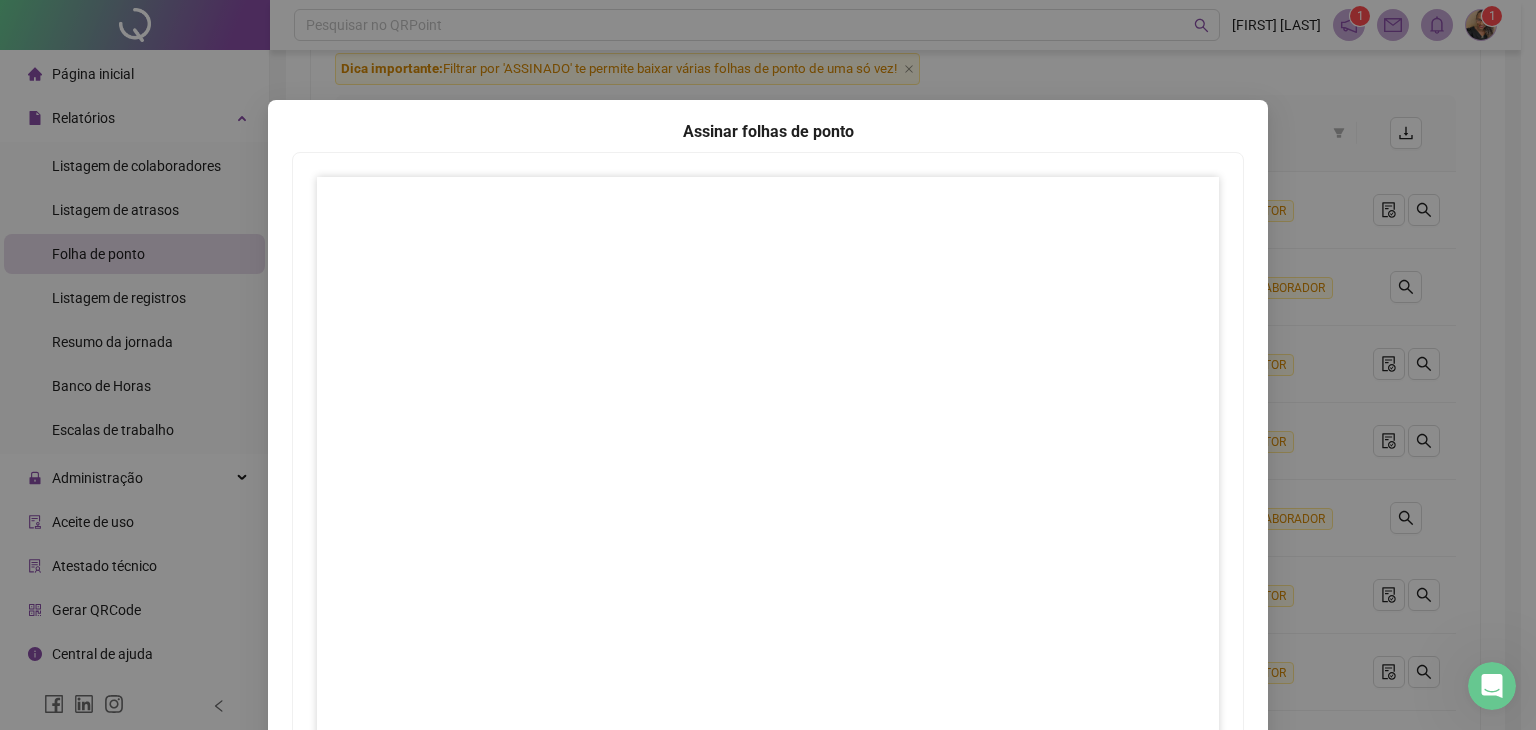 scroll, scrollTop: 47, scrollLeft: 0, axis: vertical 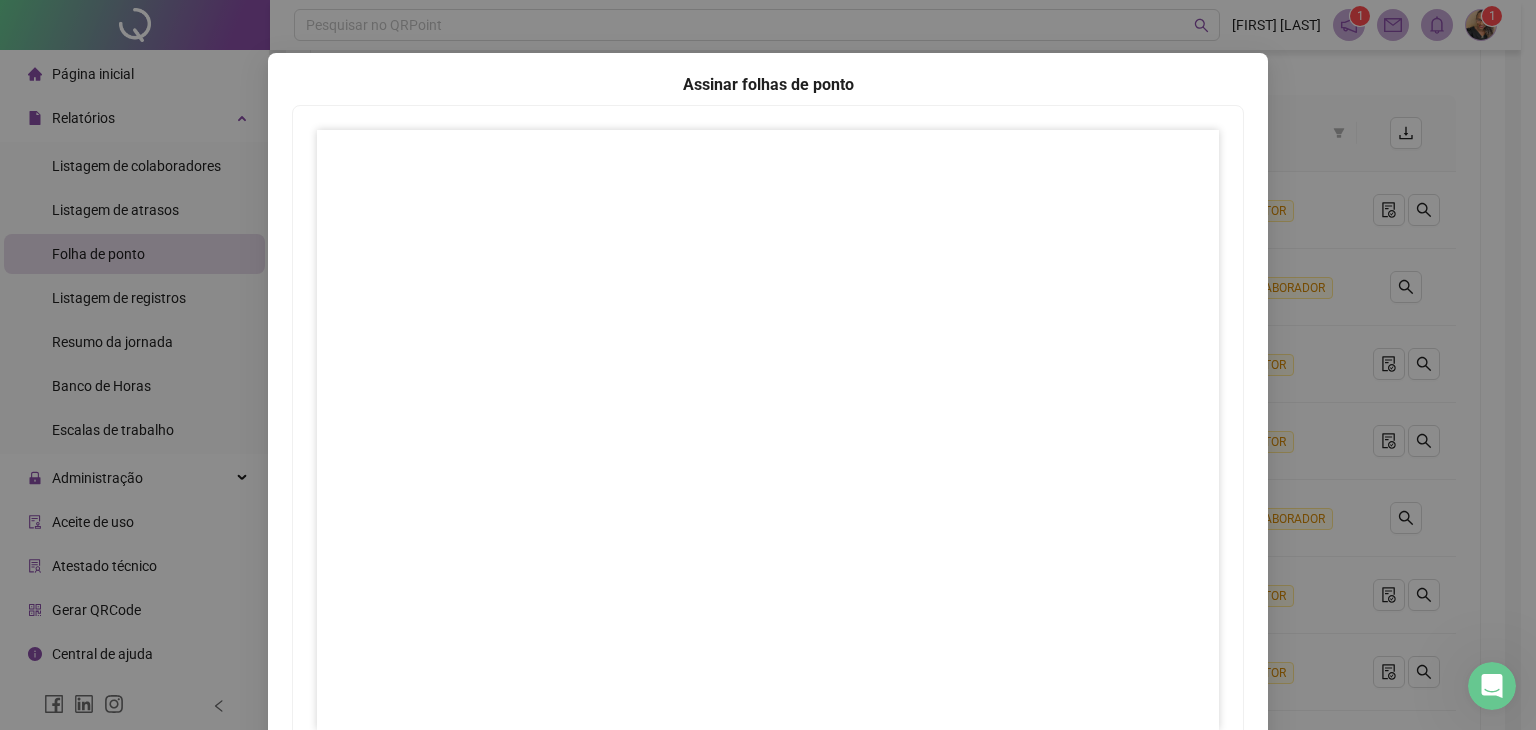 click on "Assinar folhas de ponto 1 Fechar Fechar" at bounding box center [768, 365] 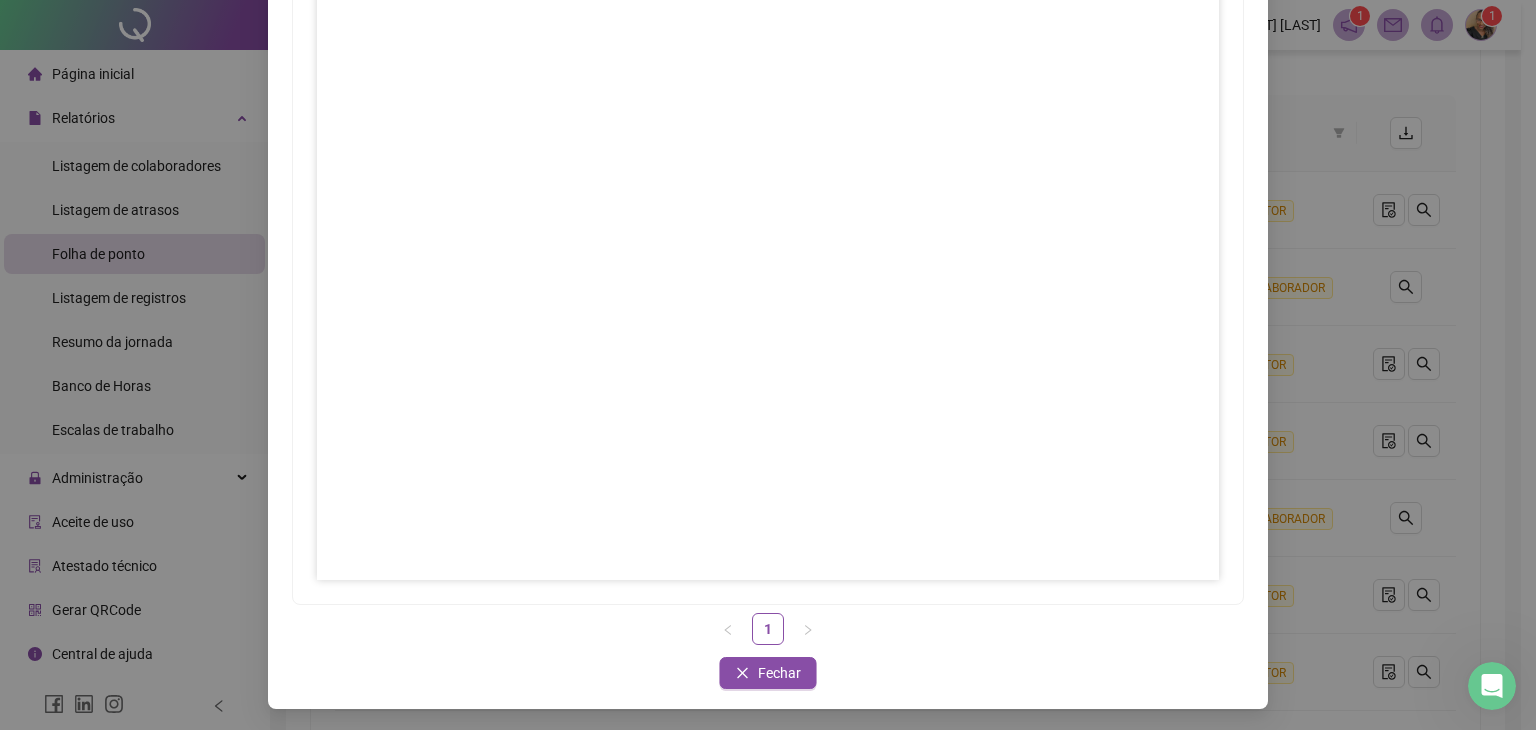 scroll, scrollTop: 200, scrollLeft: 0, axis: vertical 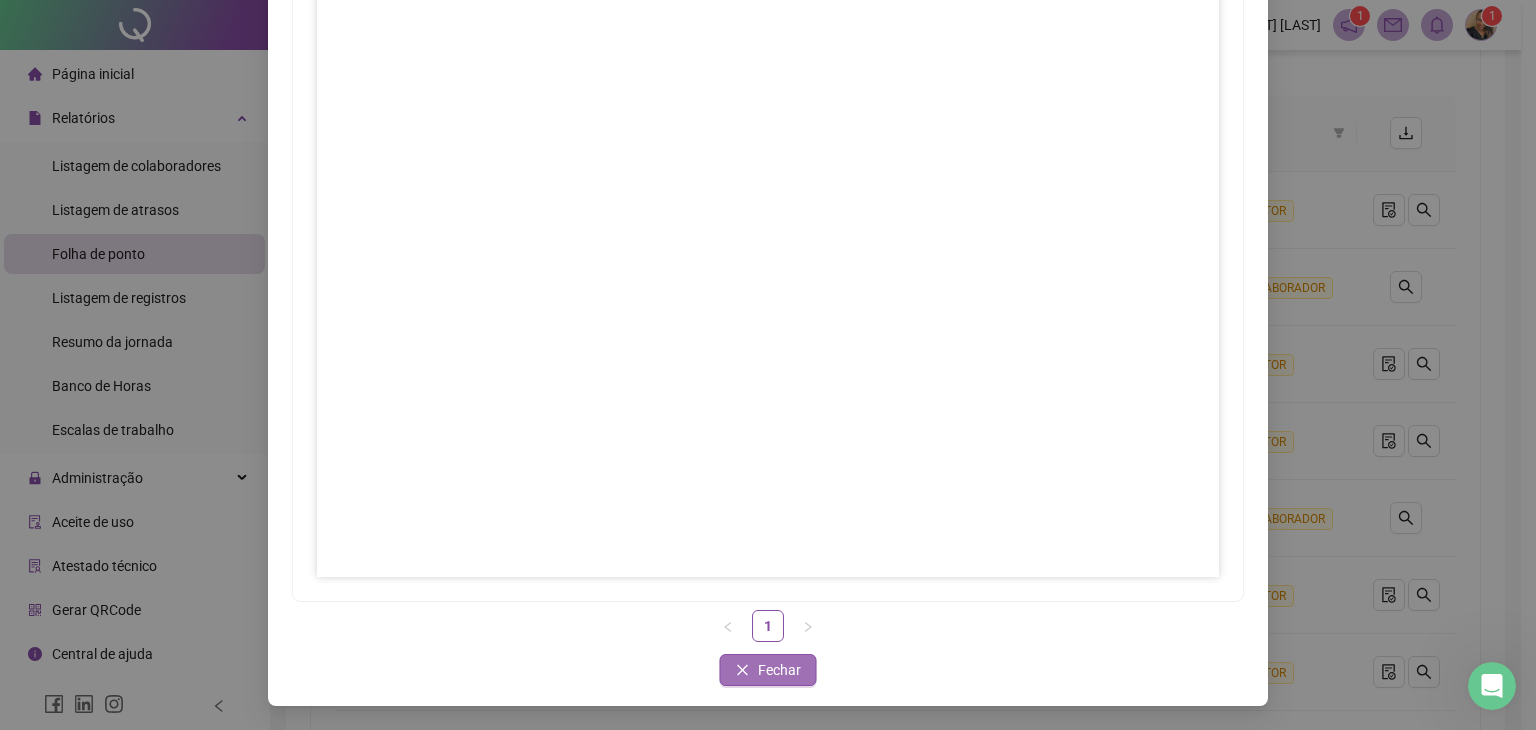 click on "Fechar" at bounding box center [779, 670] 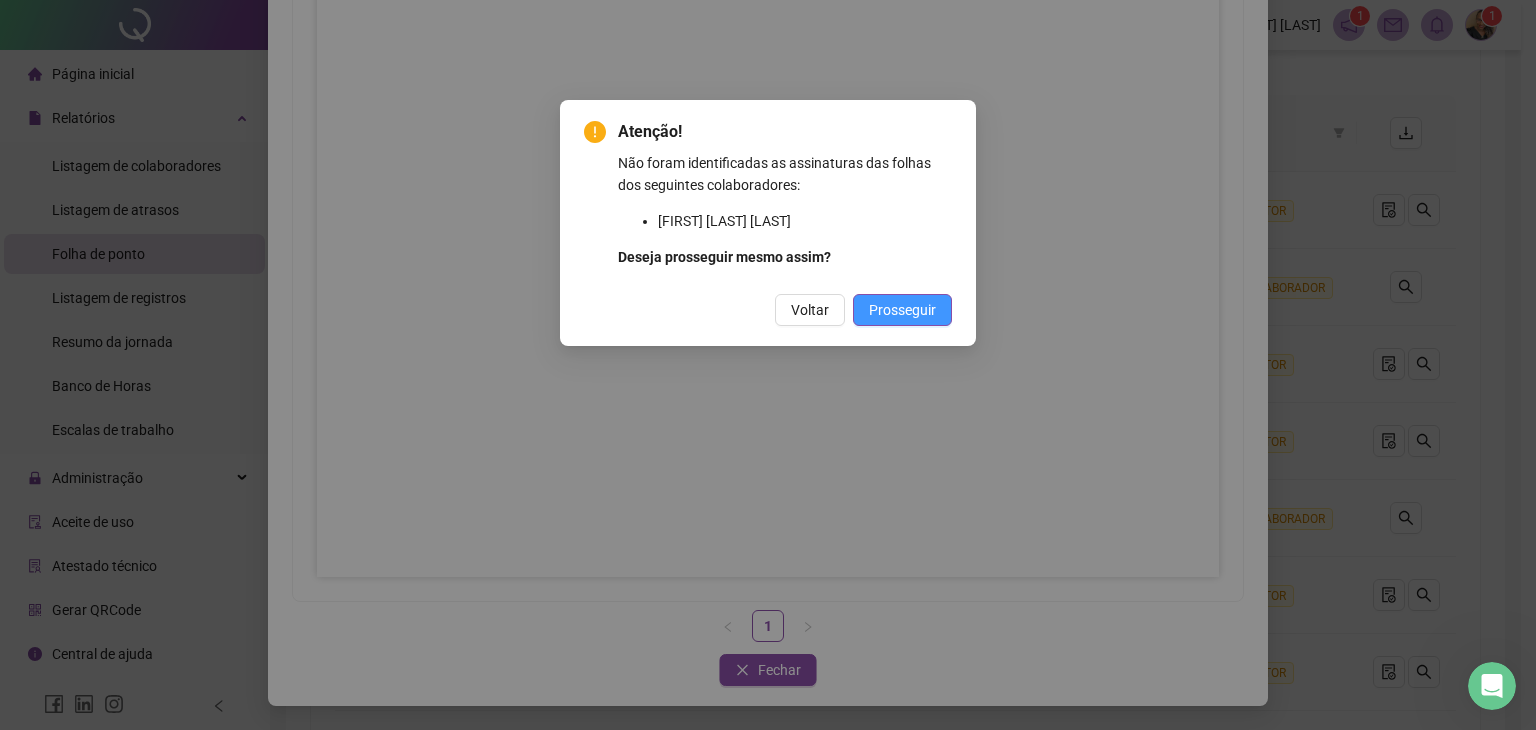 click on "Prosseguir" at bounding box center [902, 310] 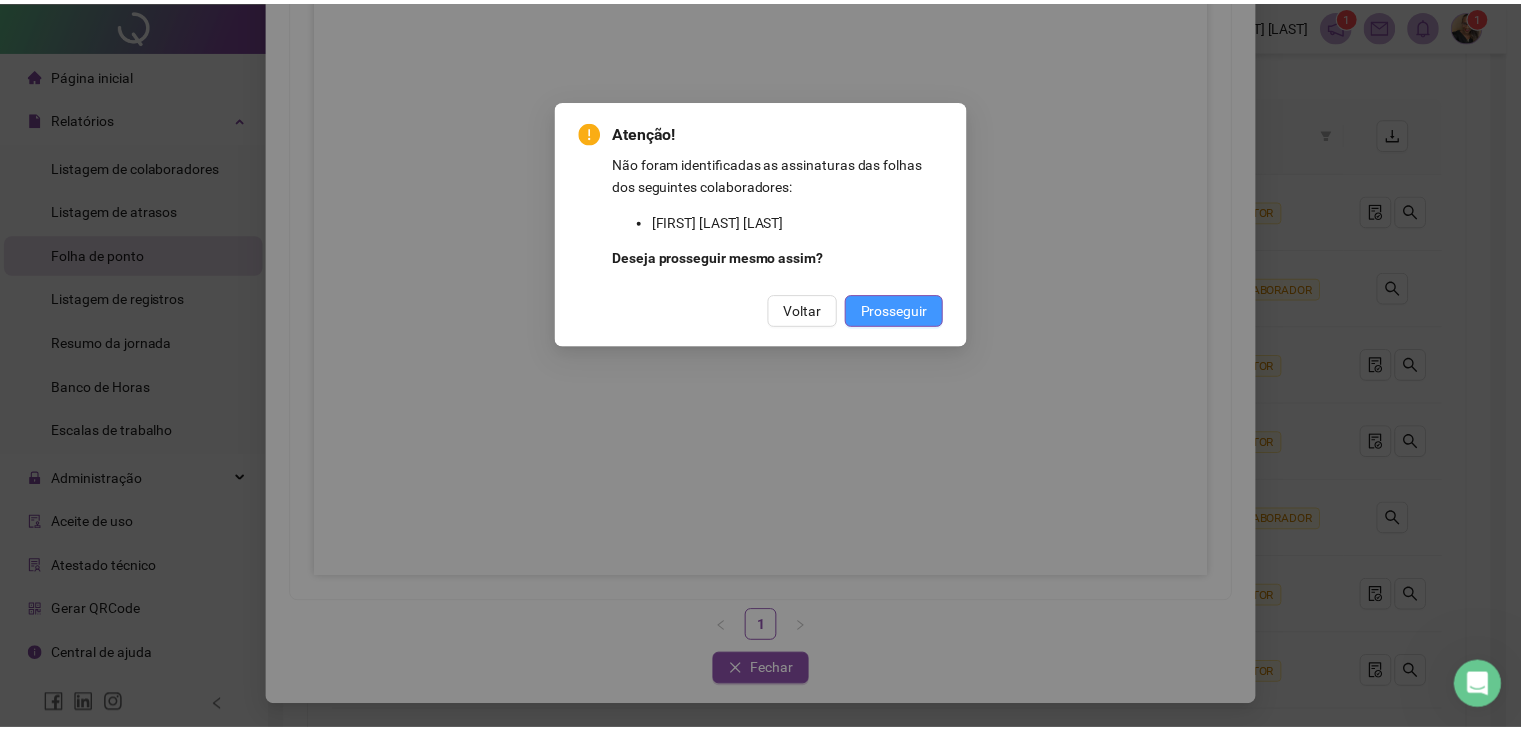 scroll, scrollTop: 100, scrollLeft: 0, axis: vertical 